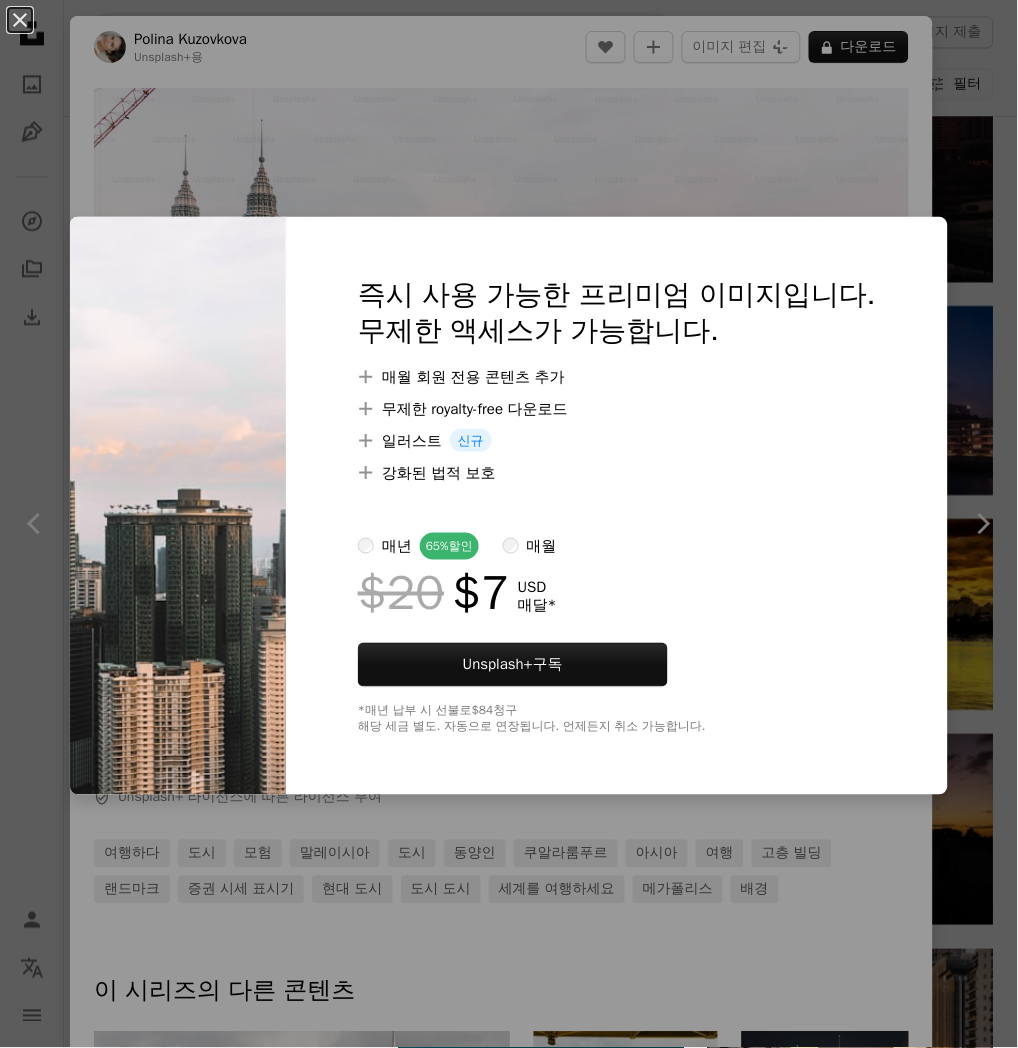 scroll, scrollTop: 4111, scrollLeft: 0, axis: vertical 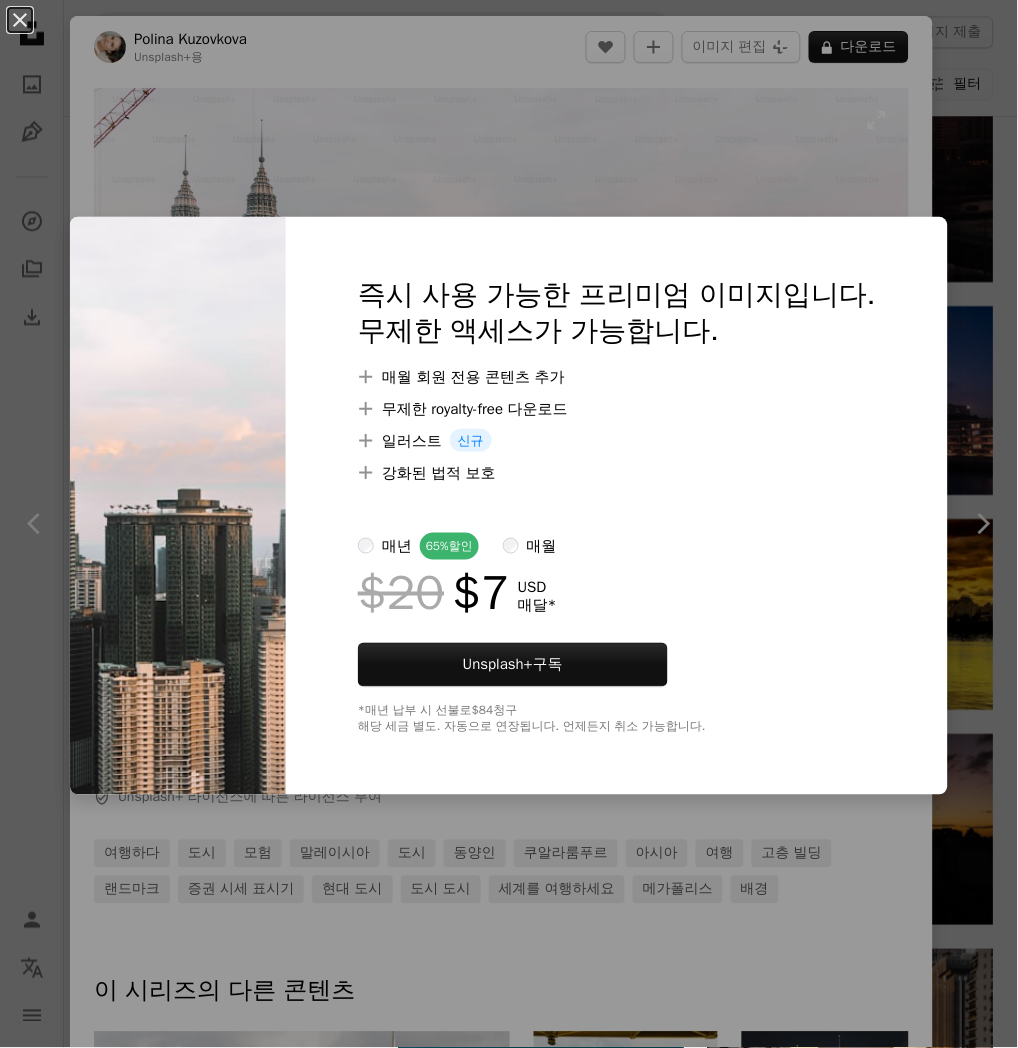 click on "An X shape 즉시 사용 가능한 프리미엄 이미지입니다. 무제한 액세스가 가능합니다. A plus sign 매월 회원 전용 콘텐츠 추가 A plus sign 무제한 royalty-free 다운로드 A plus sign 일러스트  신규 A plus sign 강화된 법적 보호 매년 65%  할인 매월 $20   $7 USD 매달 * Unsplash+  구독 *매년 납부 시 선불로  $84  청구 해당 세금 별도. 자동으로 연장됩니다. 언제든지 취소 가능합니다." at bounding box center (509, 524) 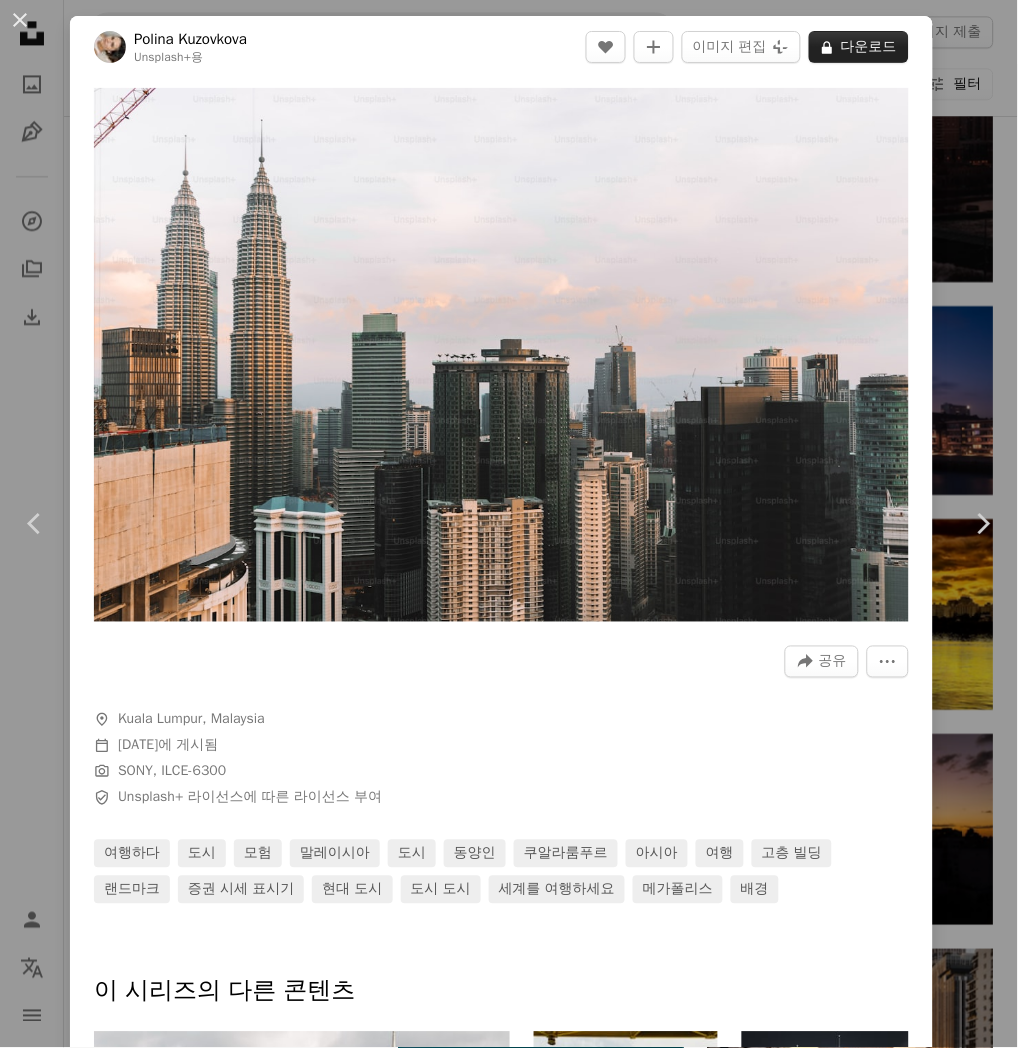 click on "A lock   다운로드" at bounding box center [859, 47] 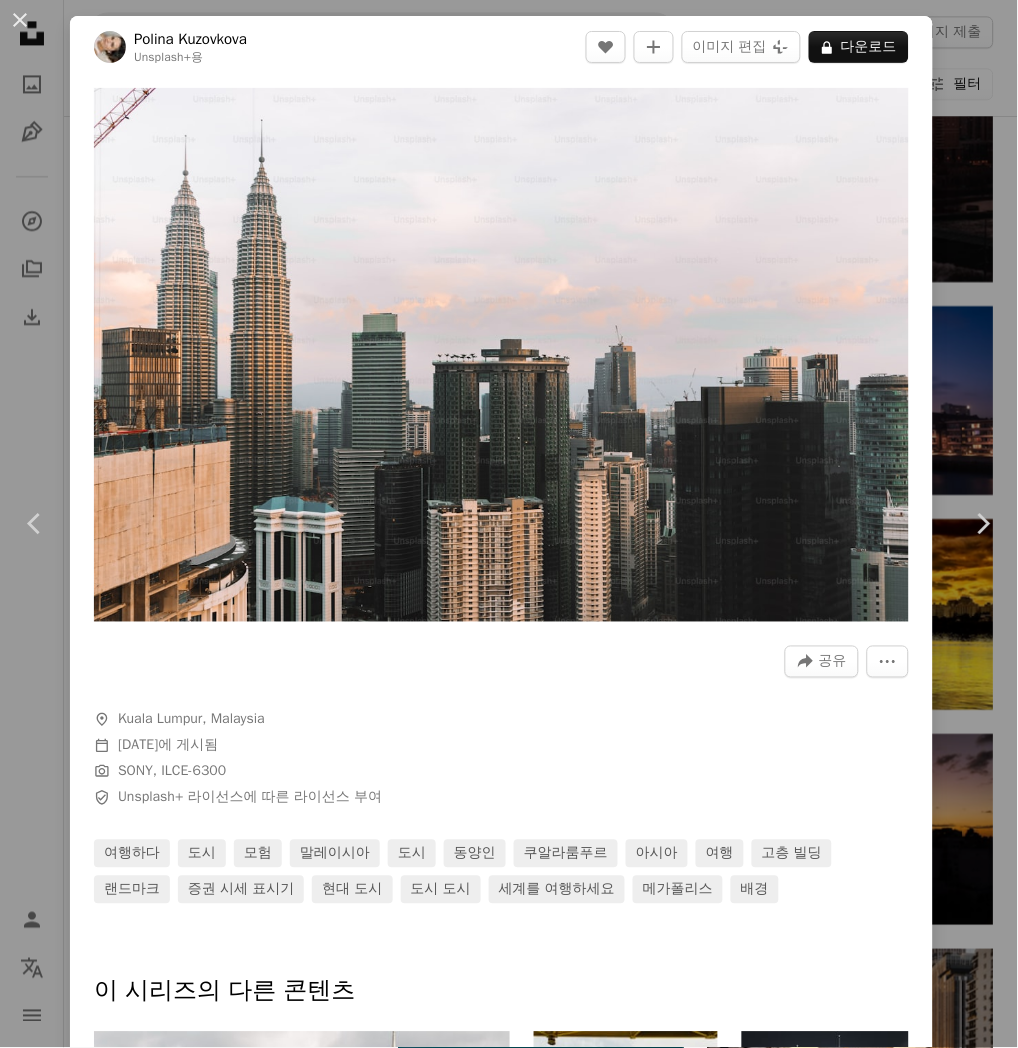 click on "An X shape 즉시 사용 가능한 프리미엄 이미지입니다. 무제한 액세스가 가능합니다. A plus sign 매월 회원 전용 콘텐츠 추가 A plus sign 무제한 royalty-free 다운로드 A plus sign 일러스트  신규 A plus sign 강화된 법적 보호 매년 65%  할인 매월 $20   $7 USD 매달 * Unsplash+  구독 *매년 납부 시 선불로  $84  청구 해당 세금 별도. 자동으로 연장됩니다. 언제든지 취소 가능합니다." at bounding box center [509, 5944] 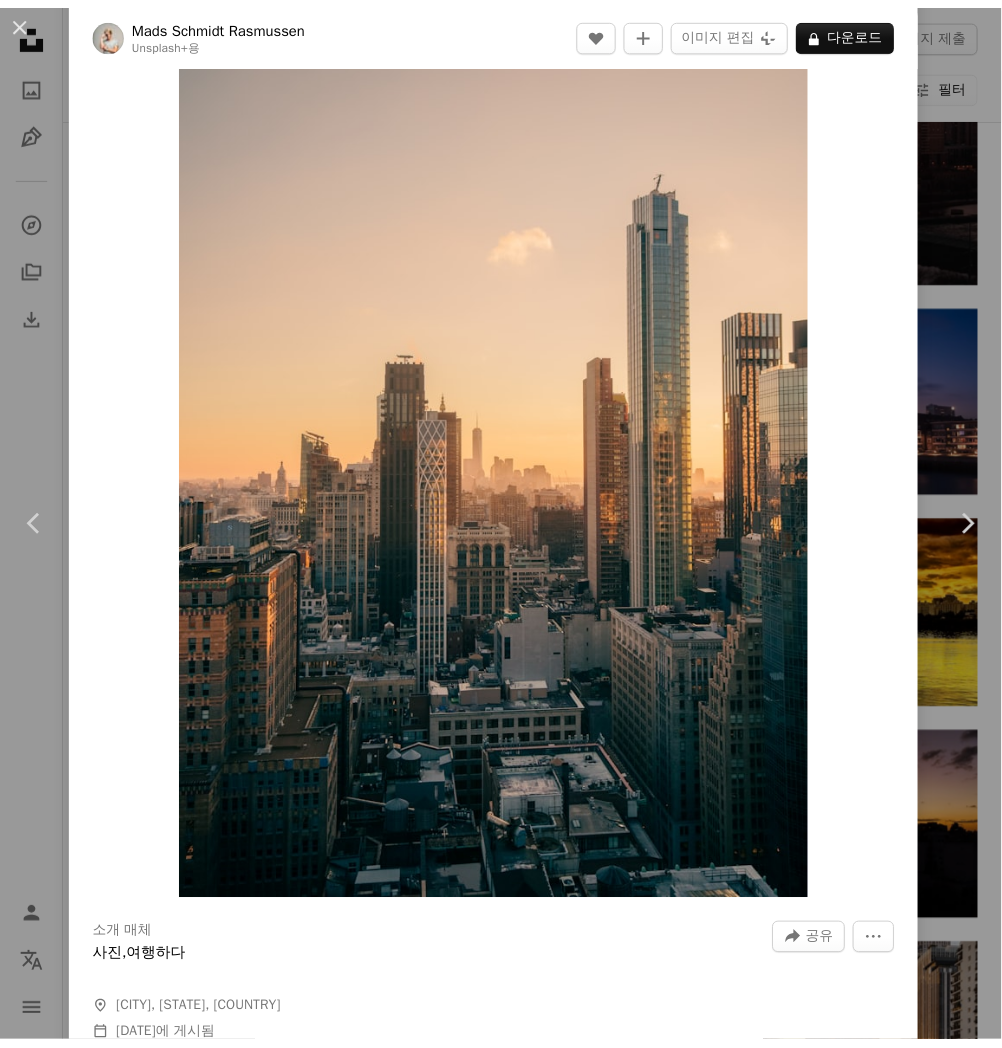 scroll, scrollTop: 111, scrollLeft: 0, axis: vertical 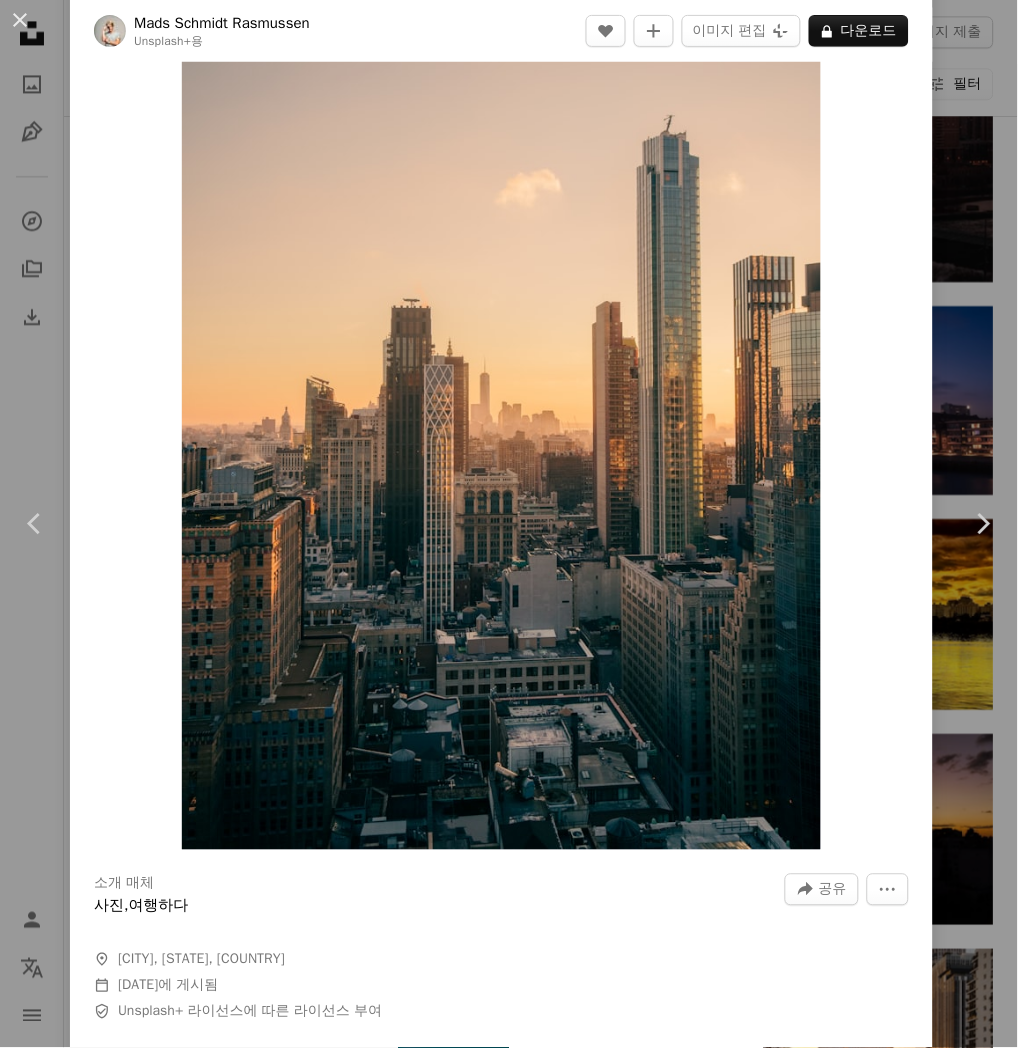 click on "[FIRST] [LAST], [CITY], [STATE], [COUNTRY]" at bounding box center (509, 524) 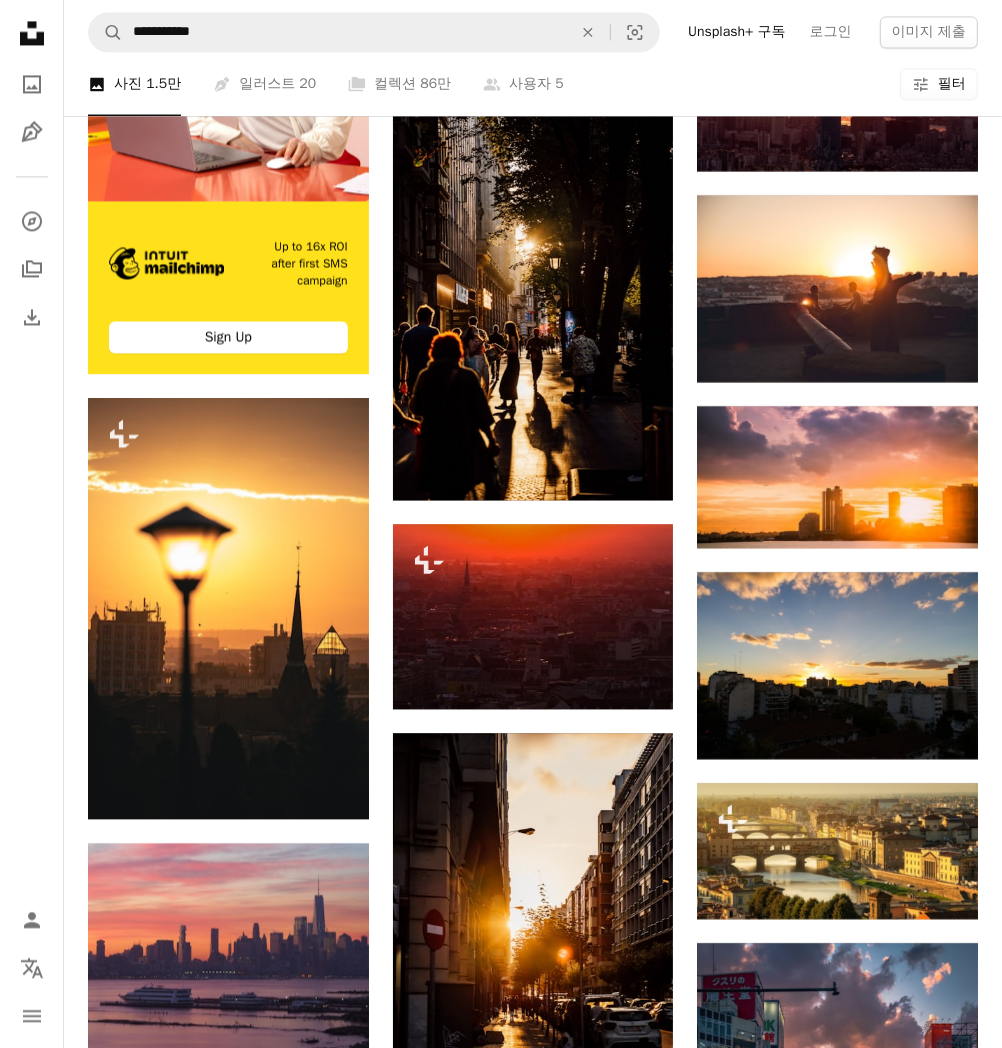 scroll, scrollTop: 2555, scrollLeft: 0, axis: vertical 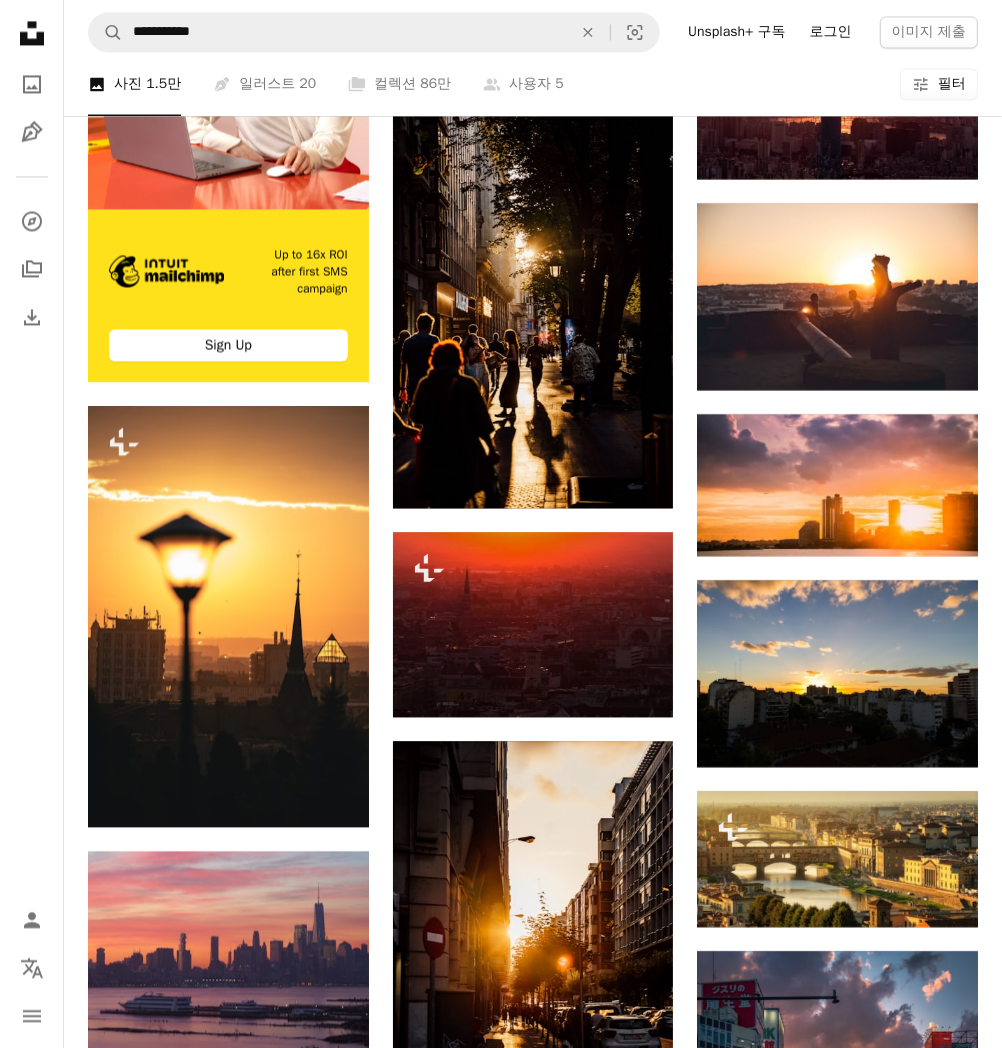 click on "로그인" at bounding box center [831, 32] 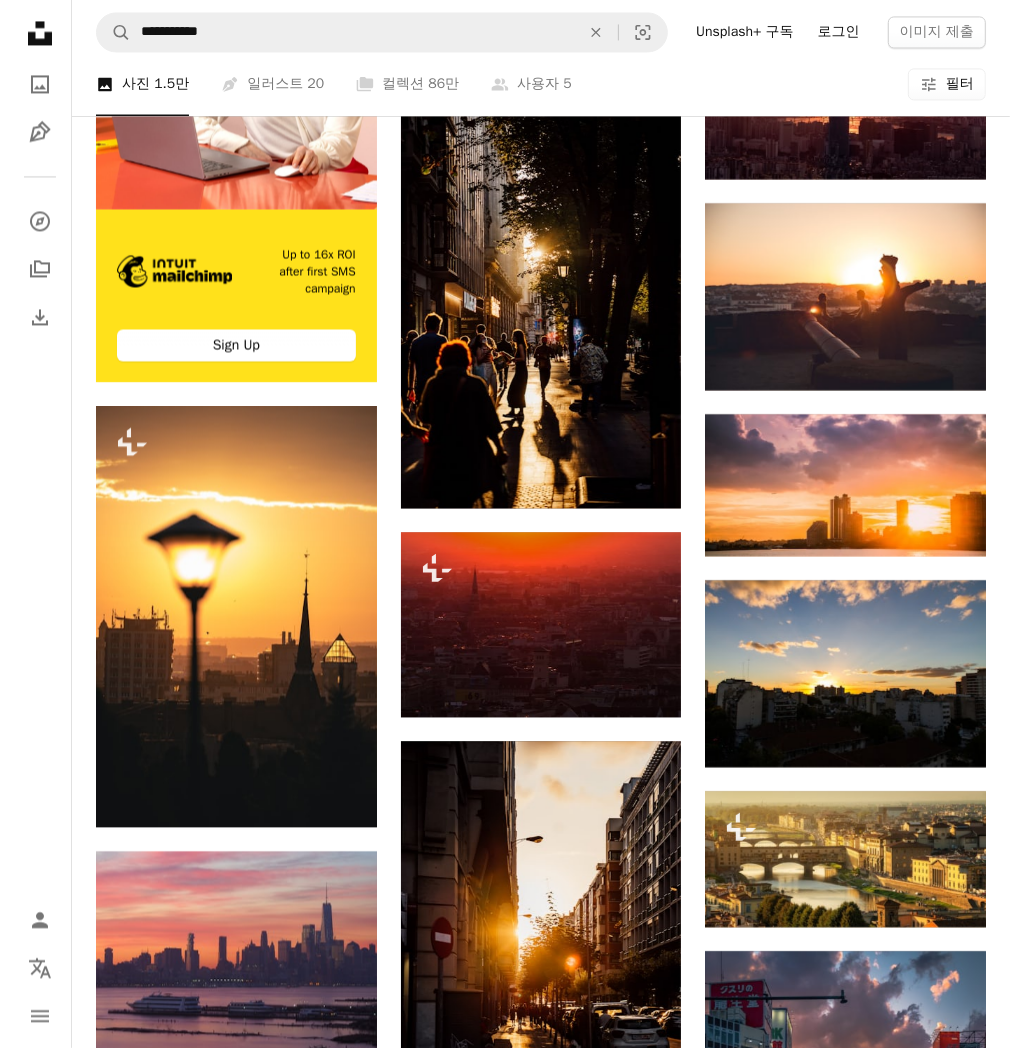 scroll, scrollTop: 0, scrollLeft: 0, axis: both 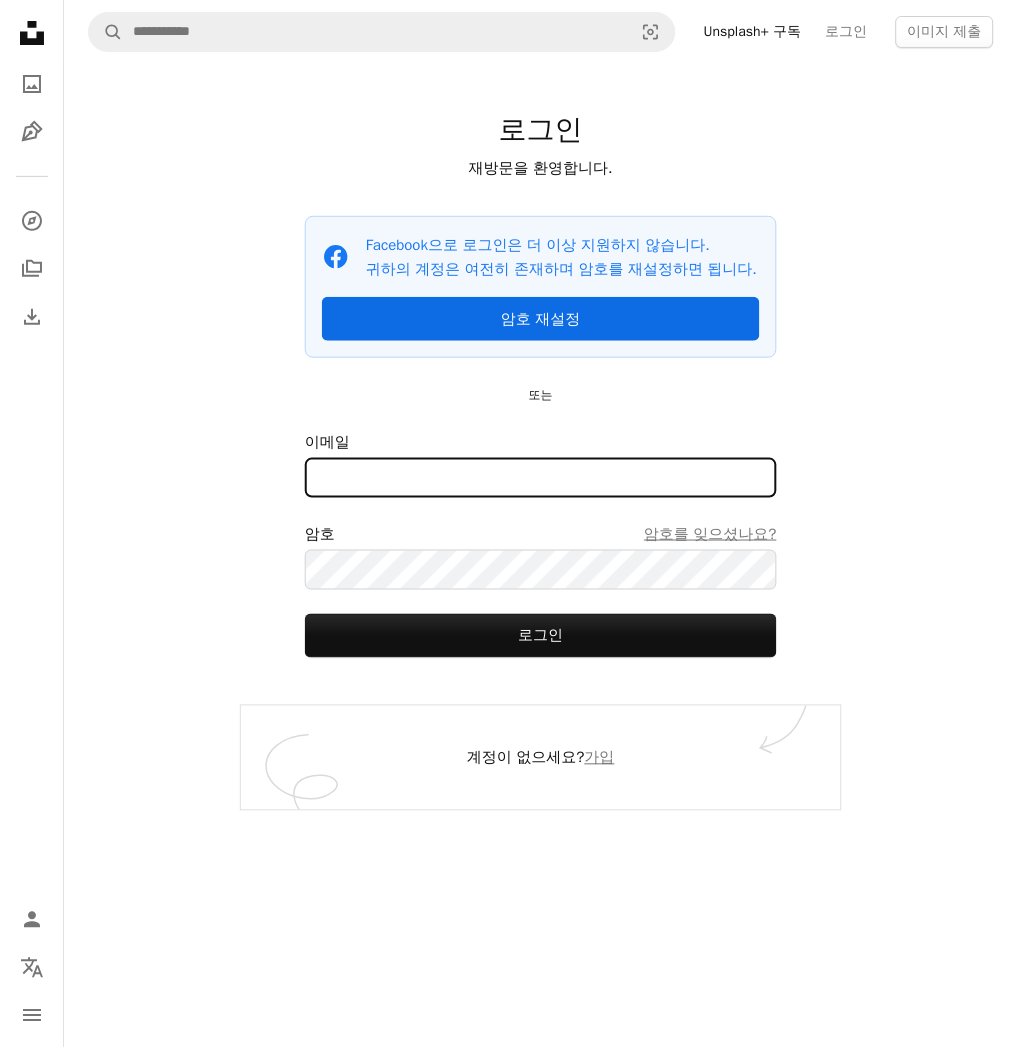 type on "**********" 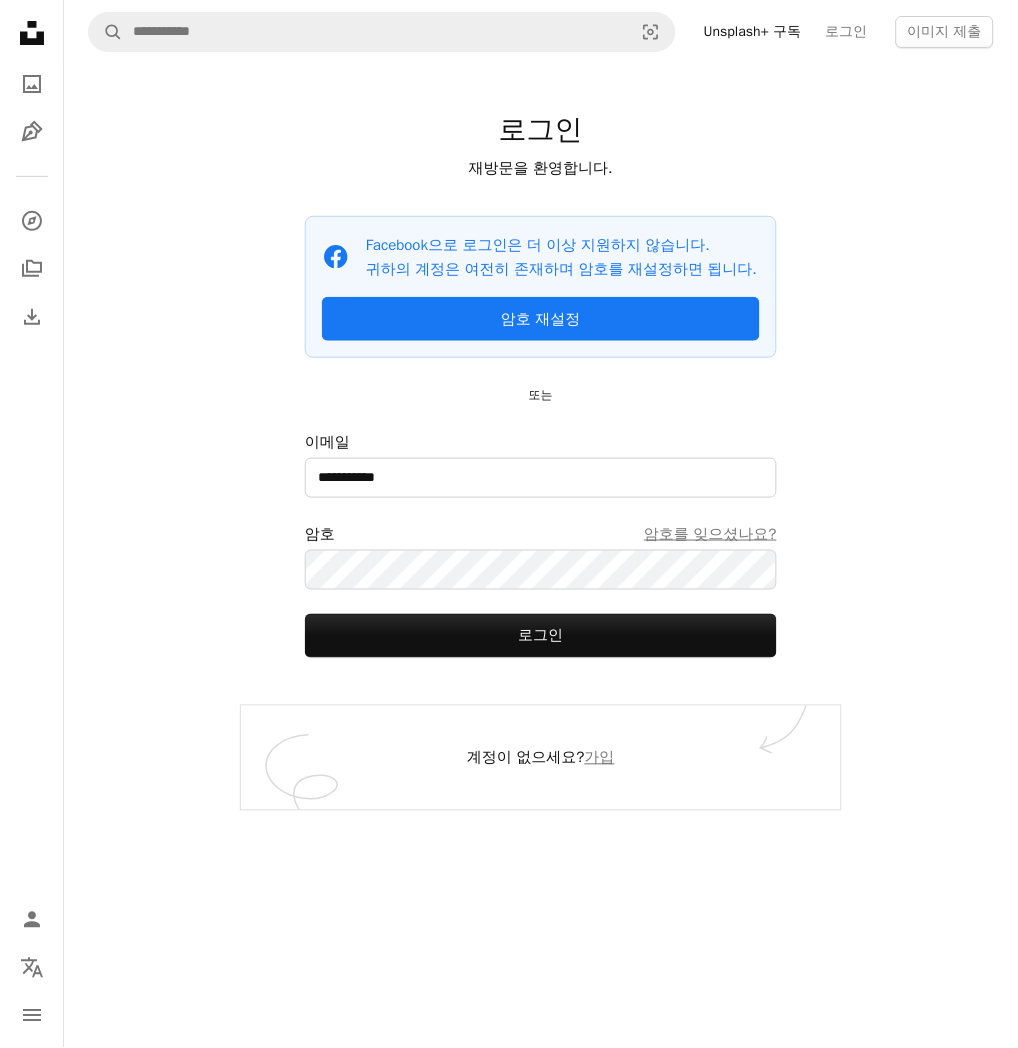drag, startPoint x: 520, startPoint y: 427, endPoint x: 537, endPoint y: 424, distance: 17.262676 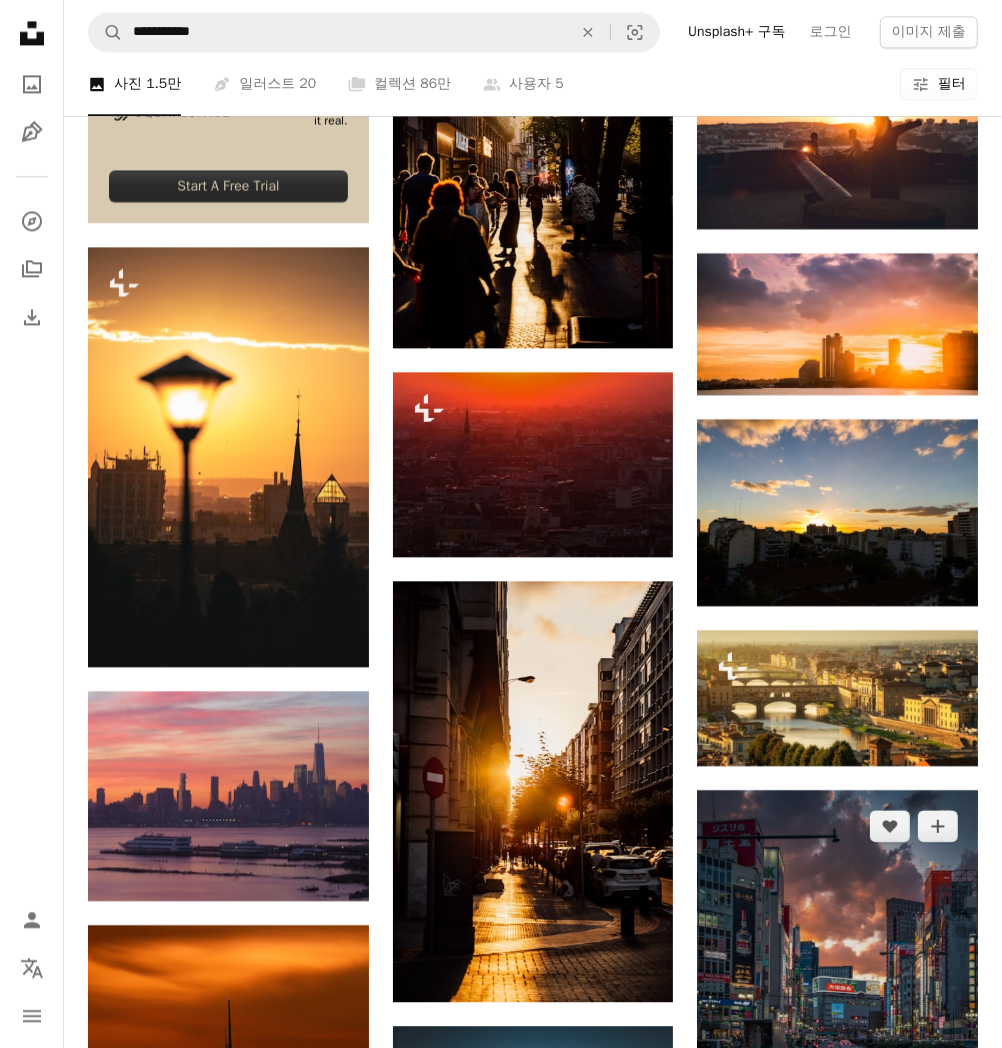 scroll, scrollTop: 2888, scrollLeft: 0, axis: vertical 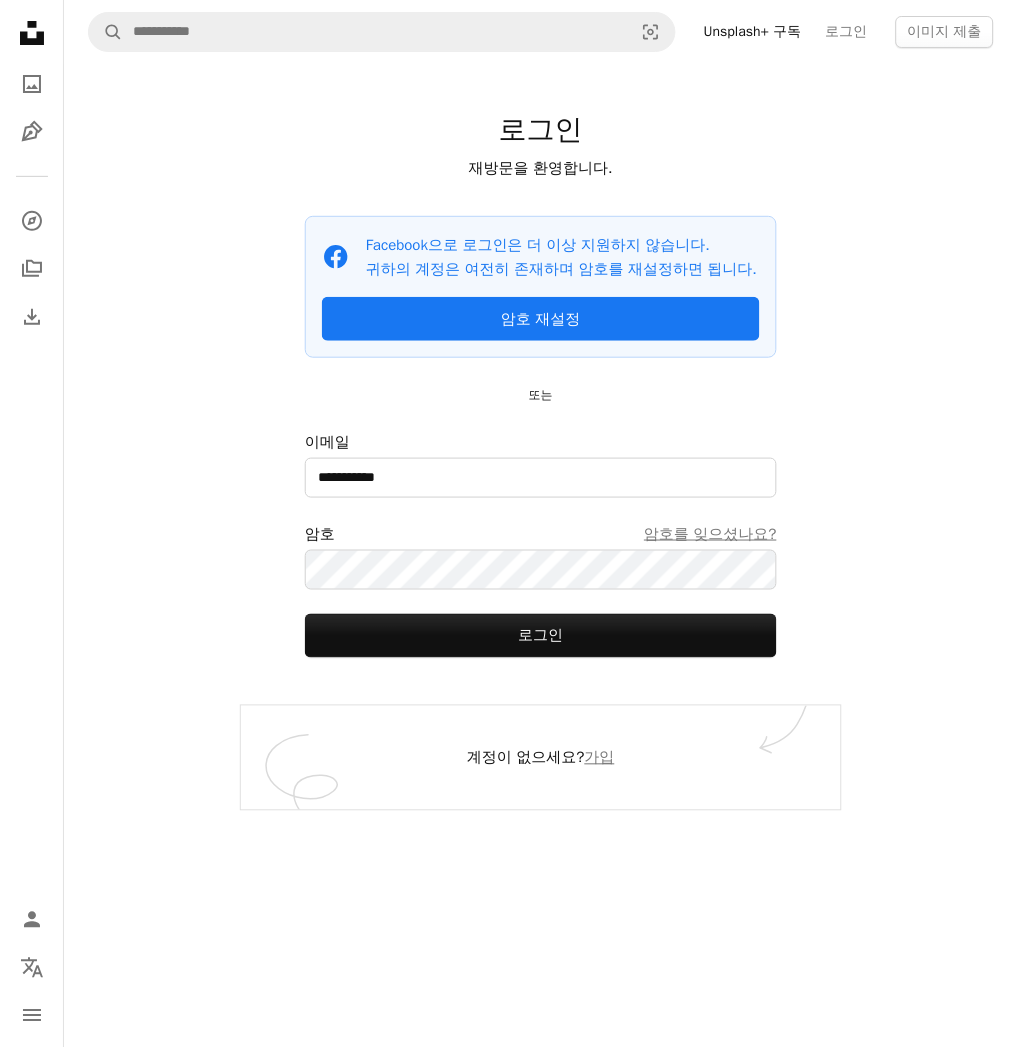 drag, startPoint x: 787, startPoint y: 401, endPoint x: 773, endPoint y: 410, distance: 16.643316 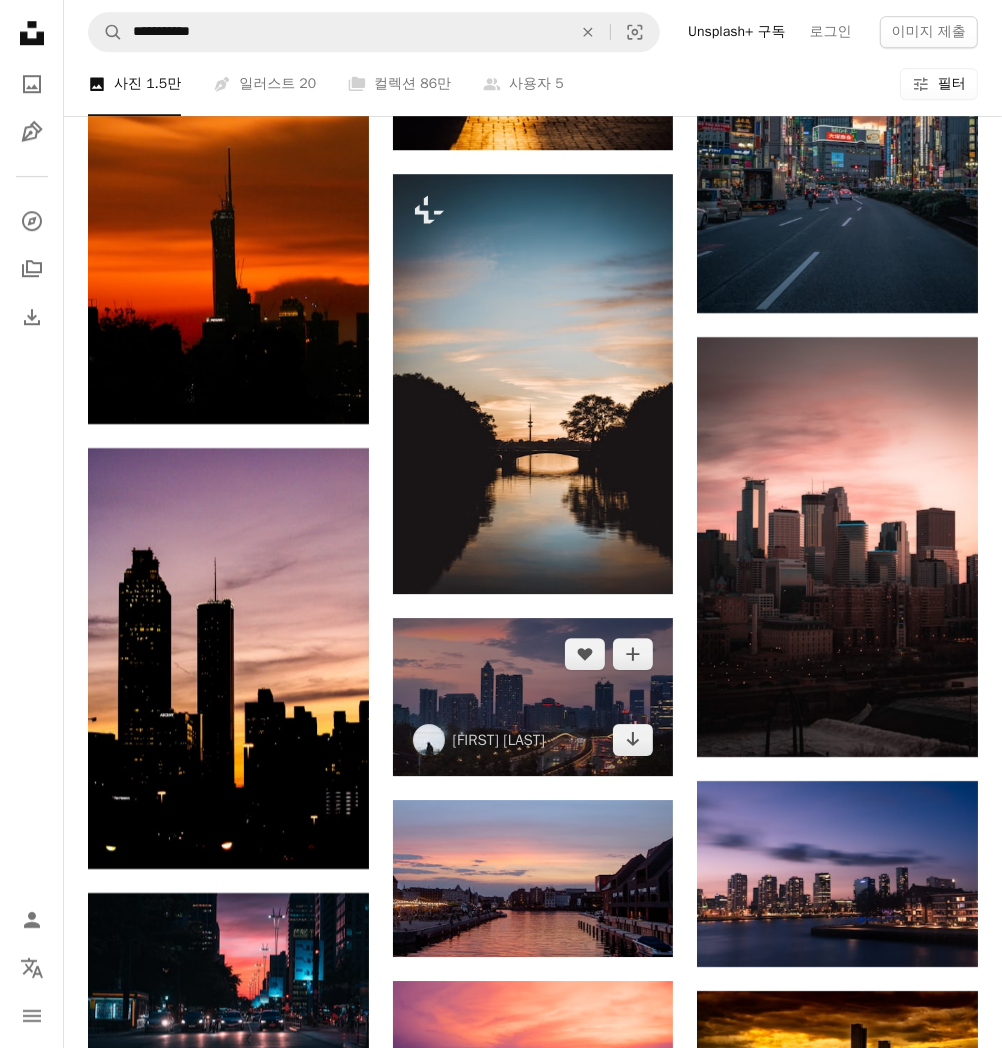 scroll, scrollTop: 3888, scrollLeft: 0, axis: vertical 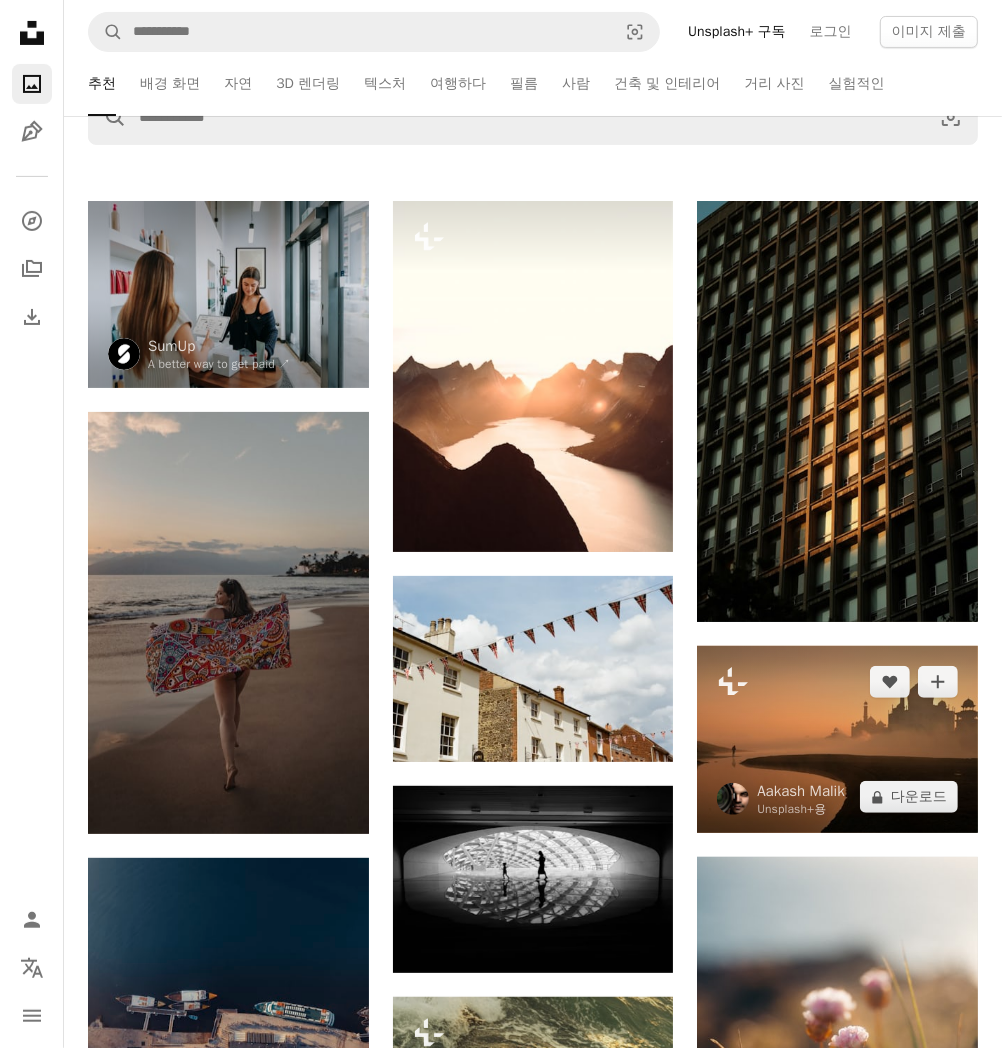 drag, startPoint x: 898, startPoint y: 736, endPoint x: 873, endPoint y: 697, distance: 46.32494 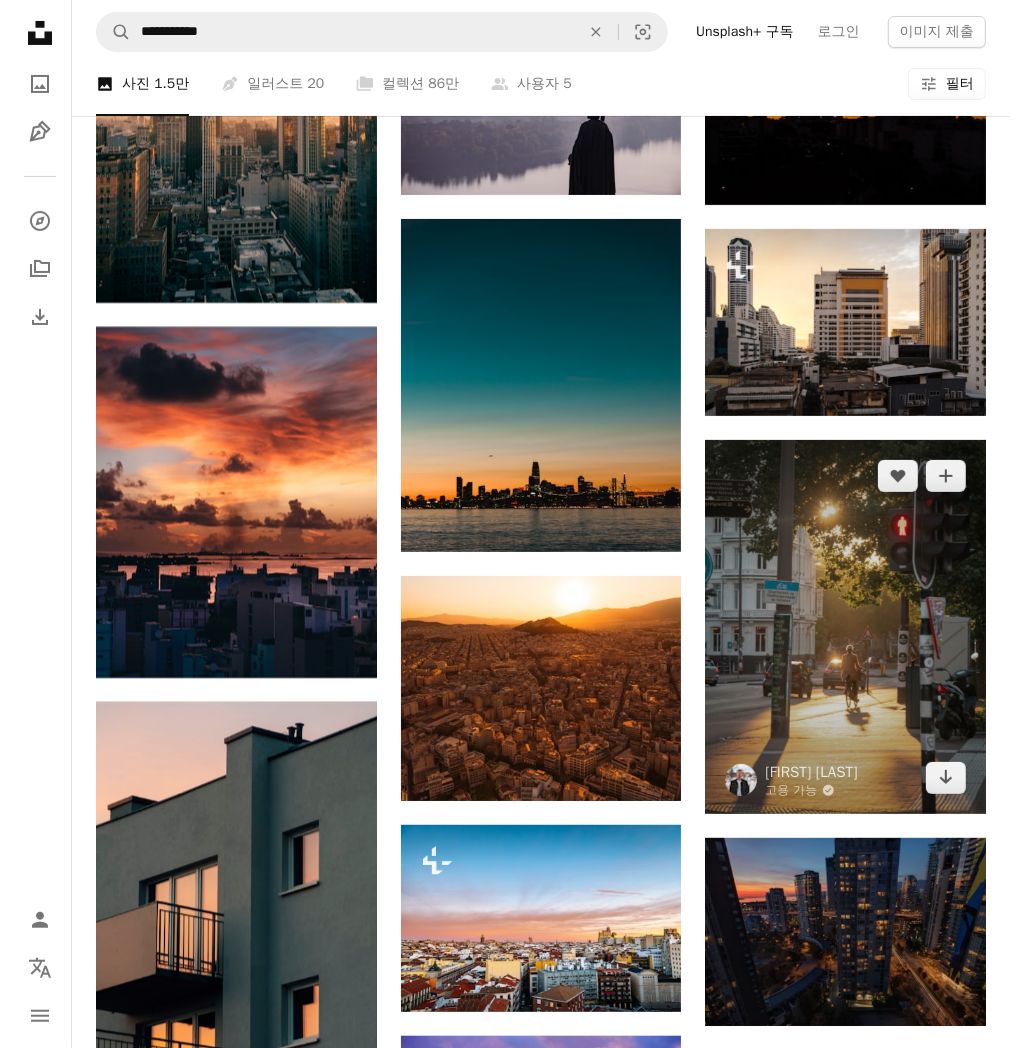 scroll, scrollTop: 4444, scrollLeft: 0, axis: vertical 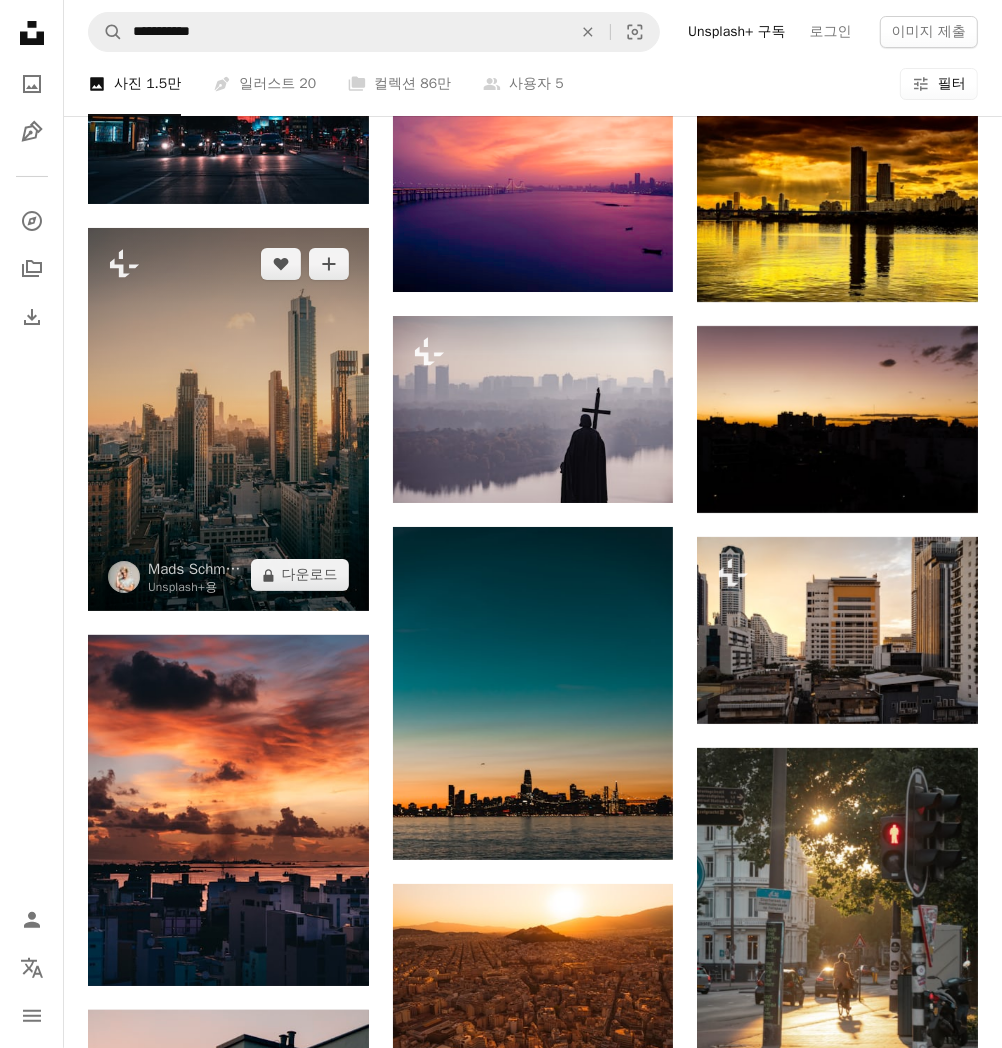 click at bounding box center (228, 420) 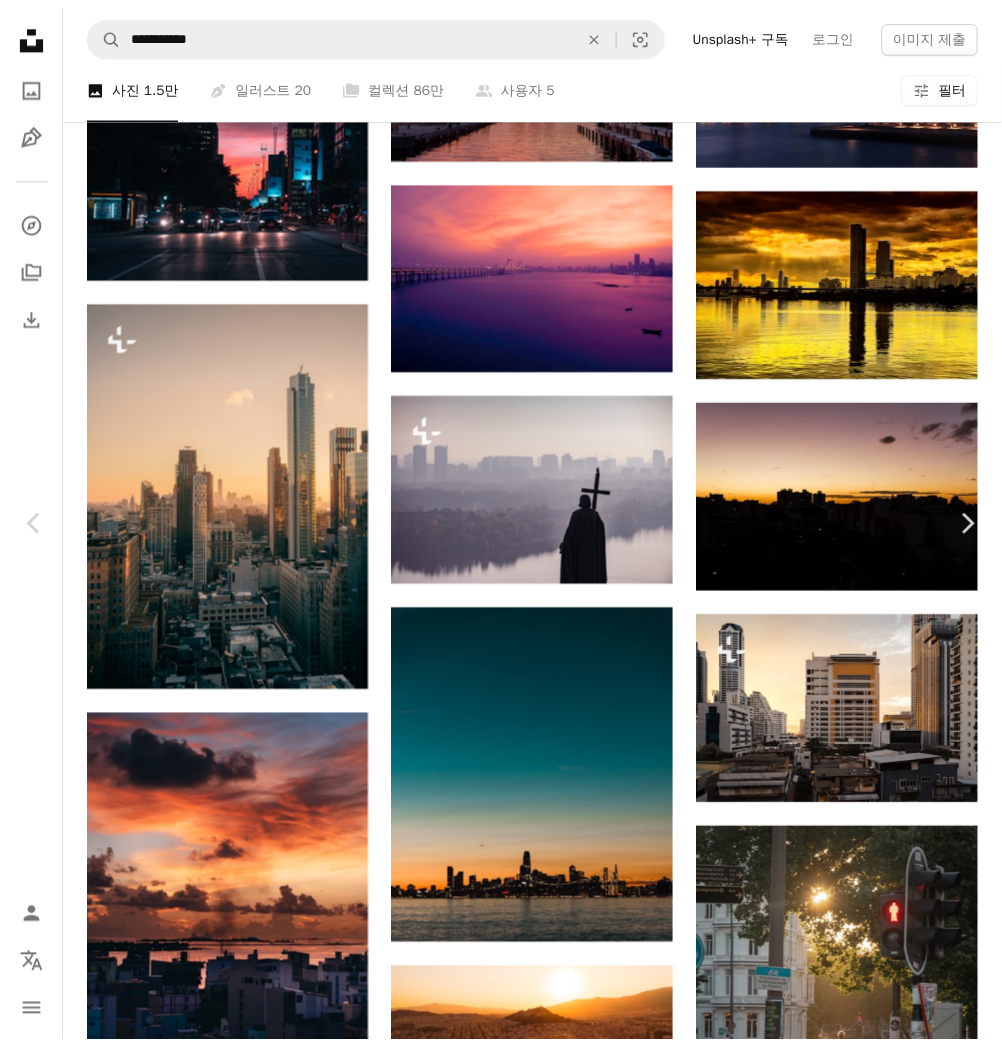scroll, scrollTop: 222, scrollLeft: 0, axis: vertical 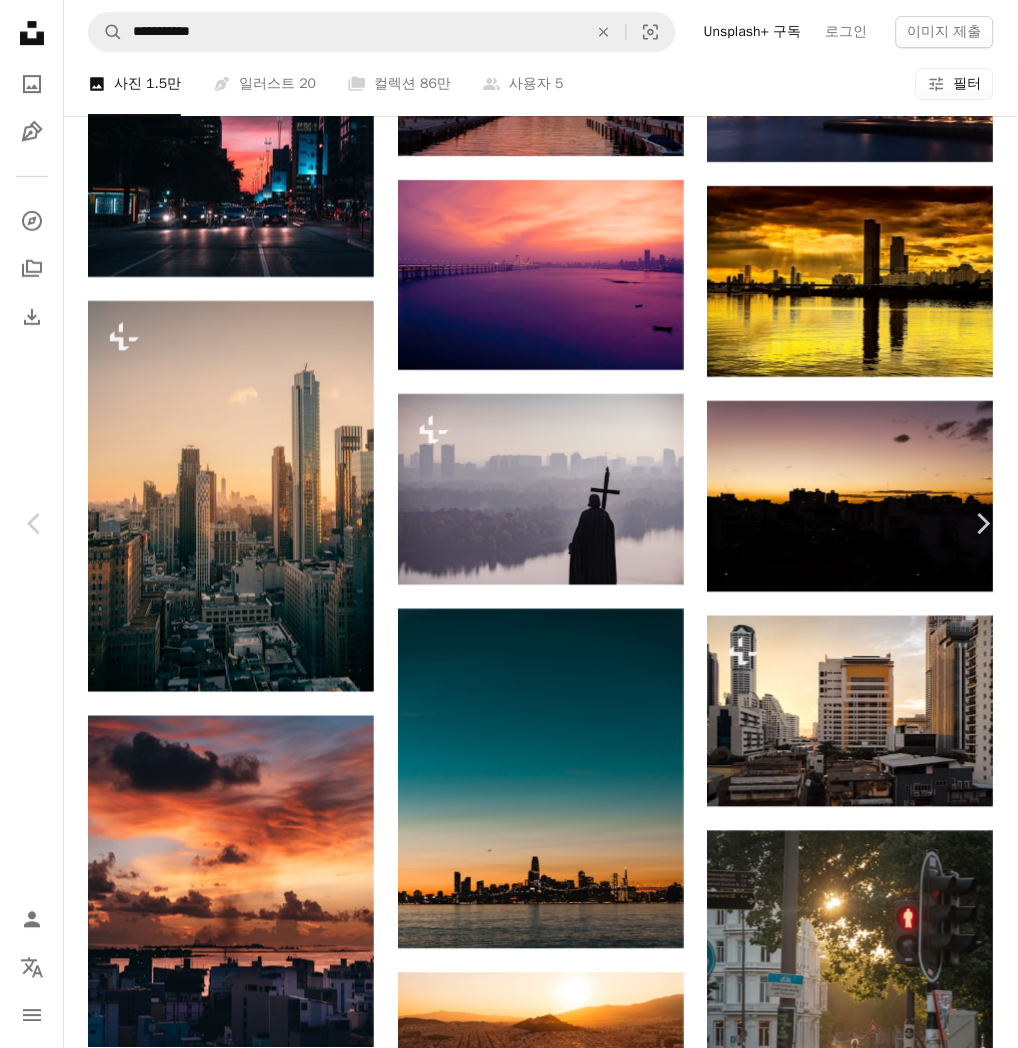 click on "A lock   다운로드" at bounding box center (859, 5907) 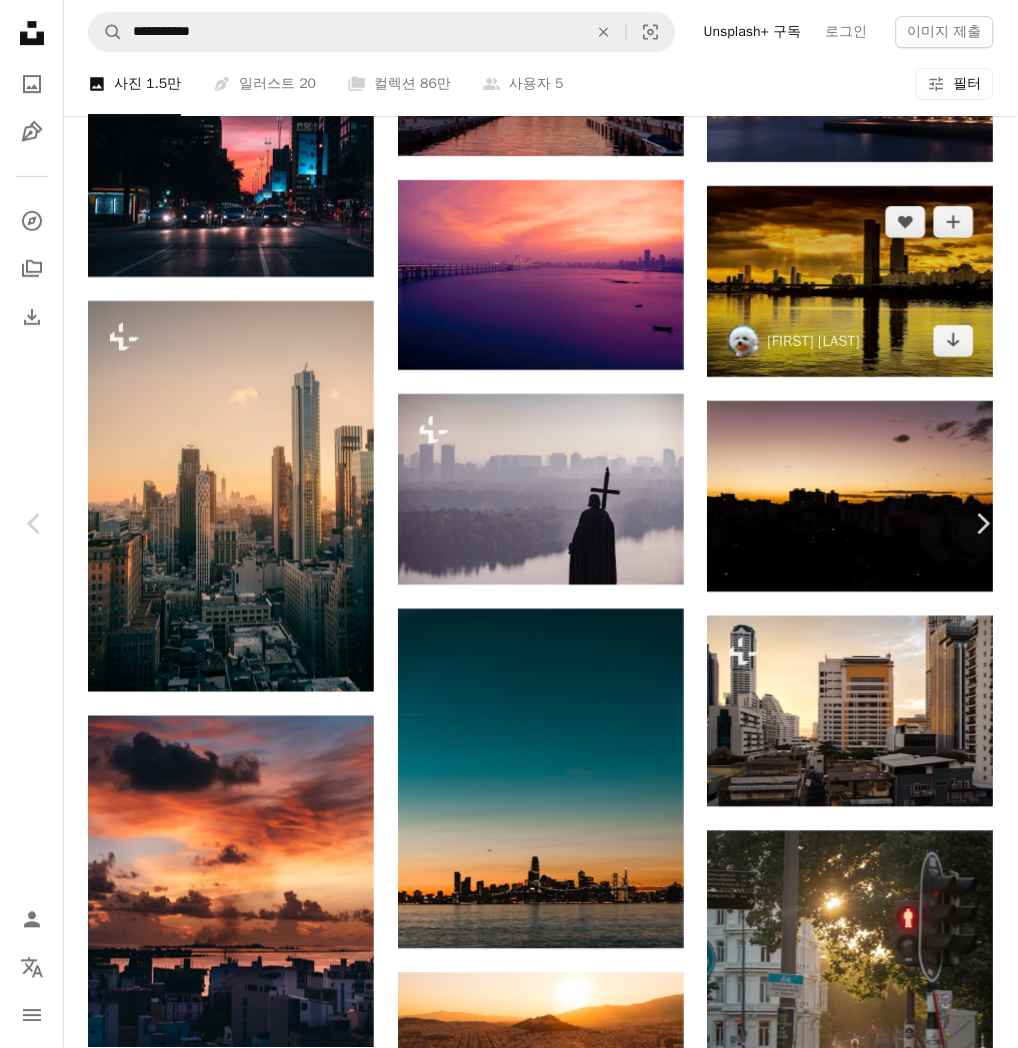 click on "[FIRST] [LAST], [CITY], [STATE], [COUNTRY]" at bounding box center [509, 6400] 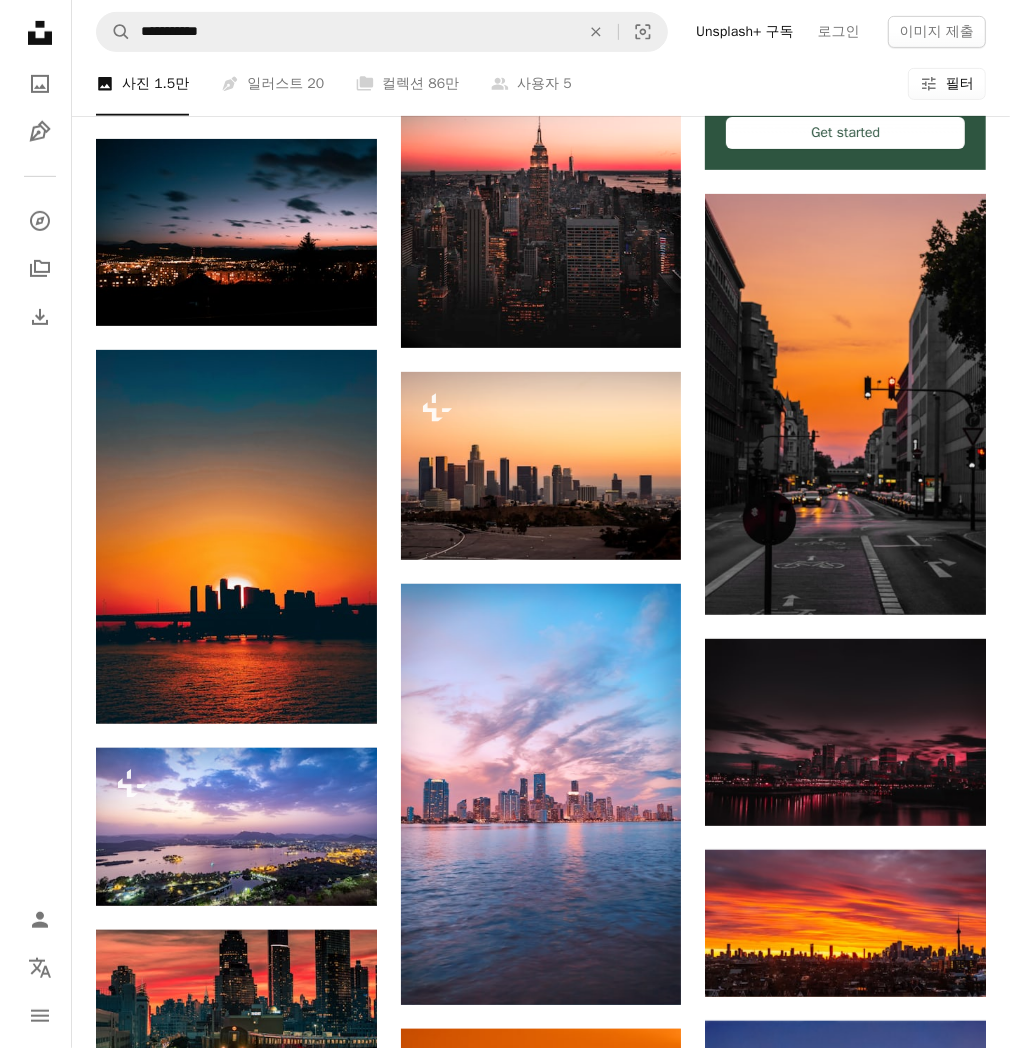 scroll, scrollTop: 333, scrollLeft: 0, axis: vertical 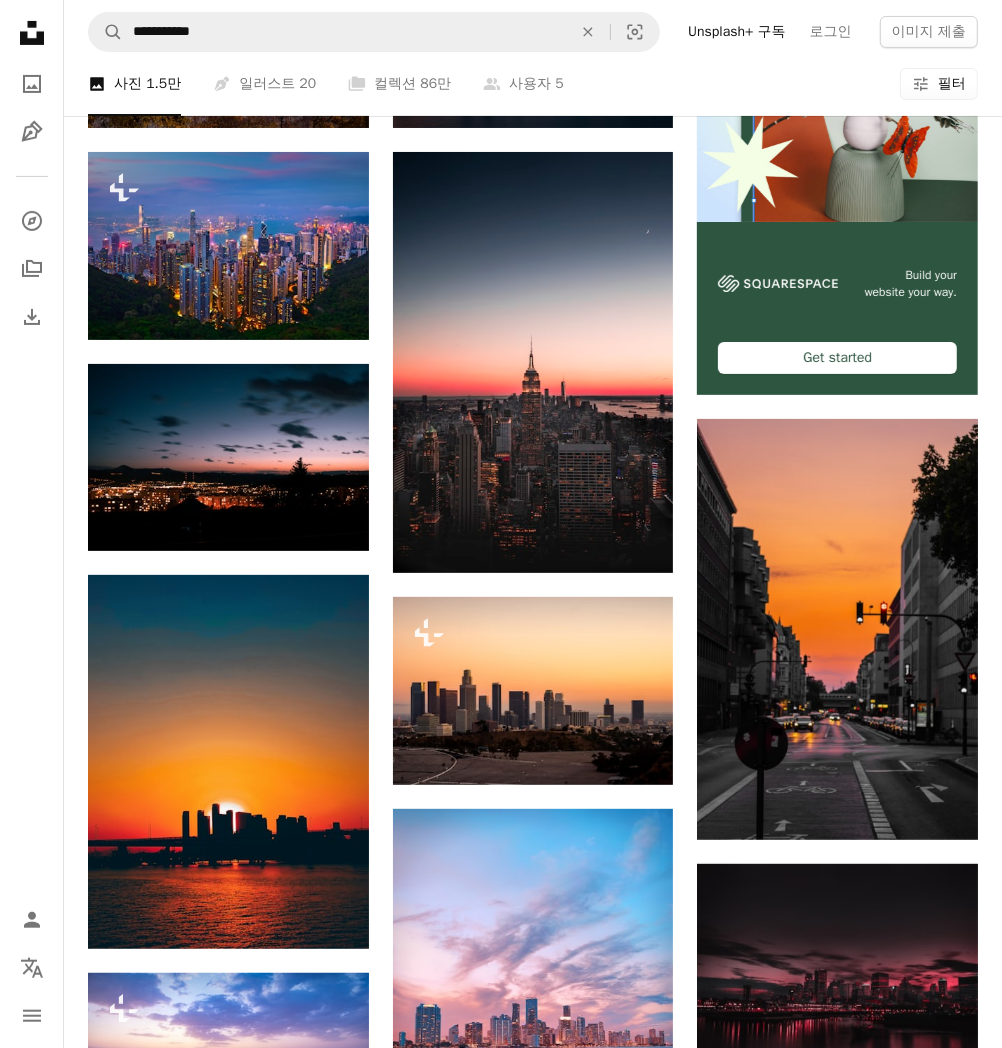 click on "Filters" 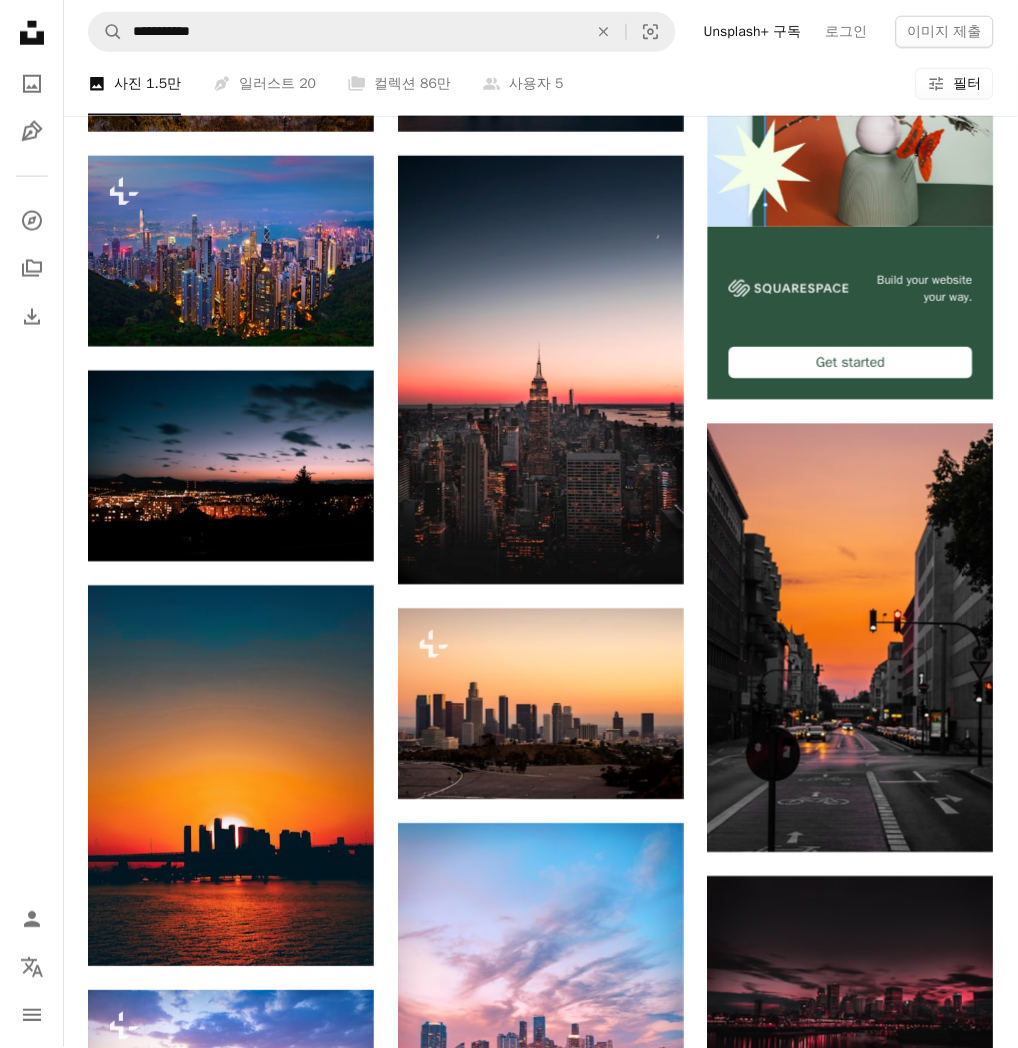 click on "라이선스 A checkmark 전체 Unsplash+ 무료" at bounding box center (509, 10559) 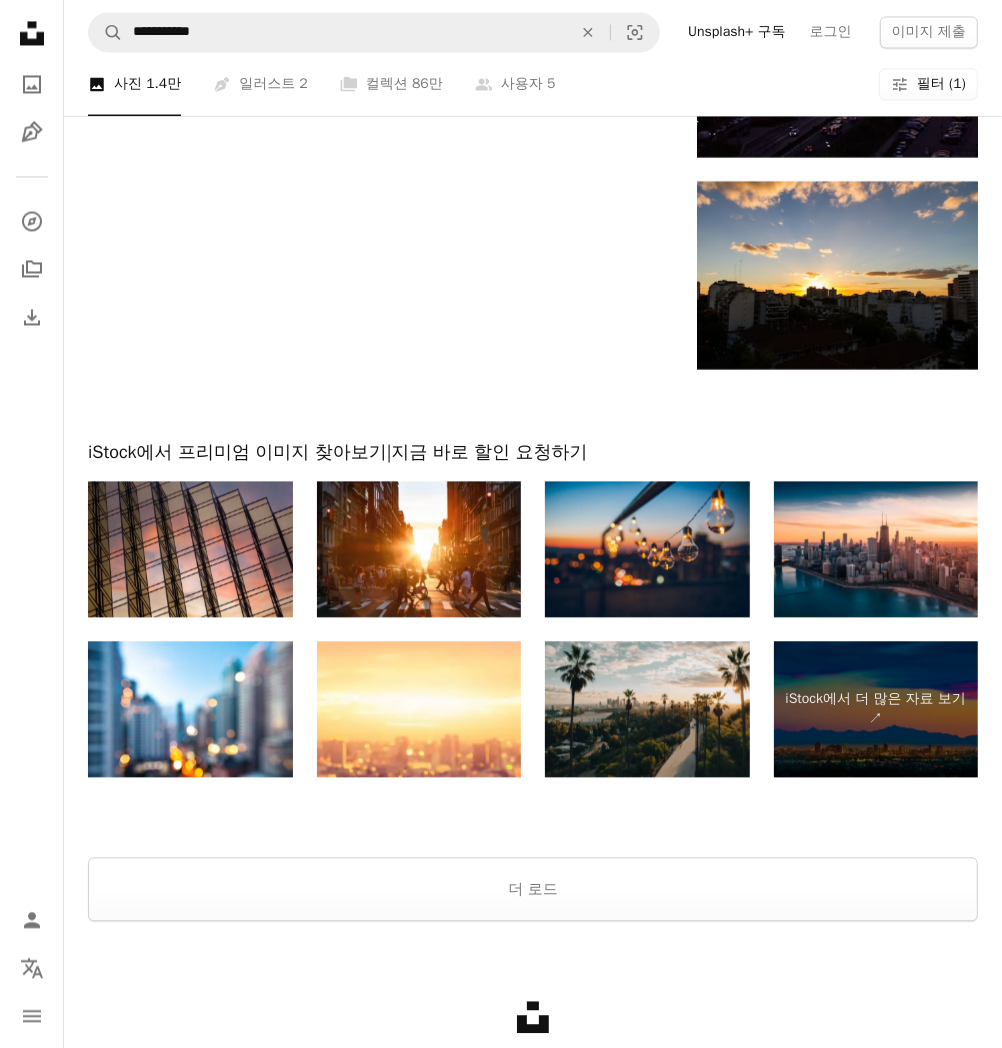 scroll, scrollTop: 2542, scrollLeft: 0, axis: vertical 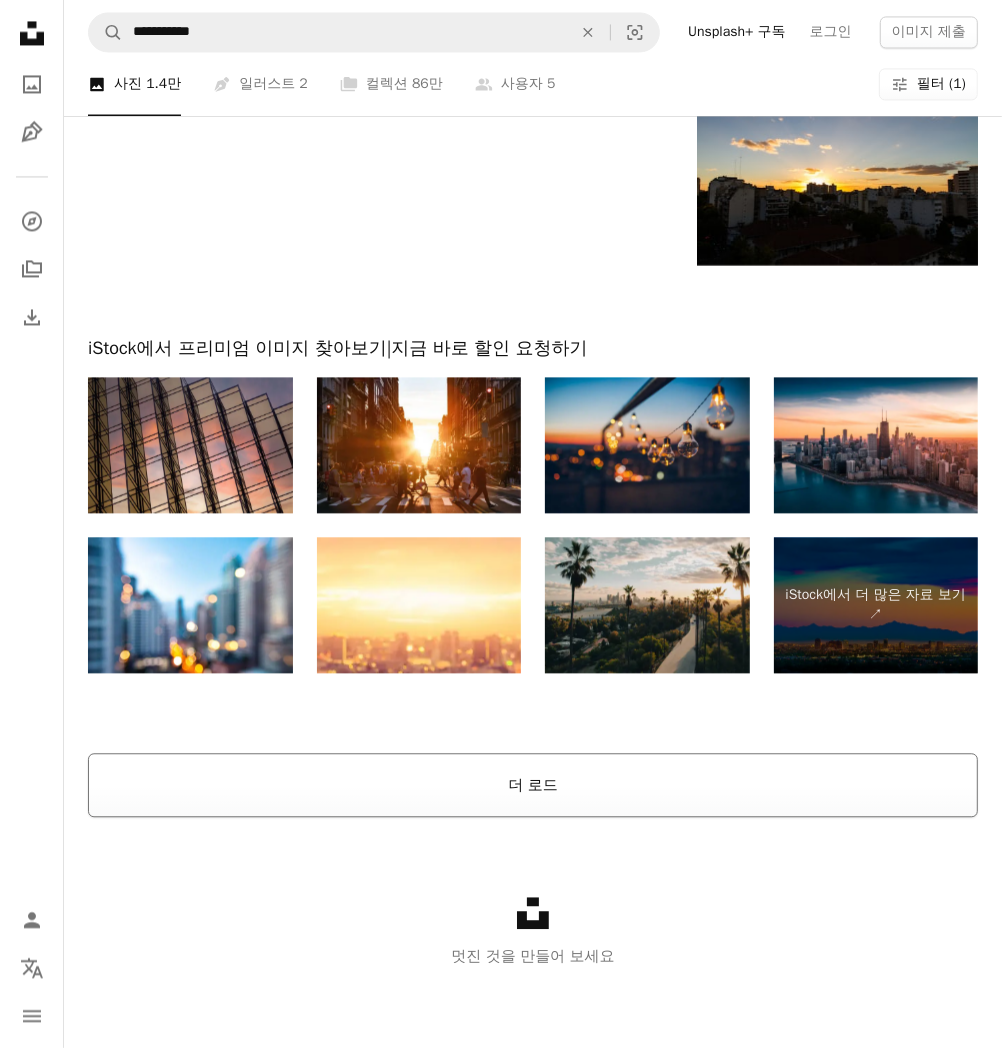 click on "더 로드" at bounding box center [533, 785] 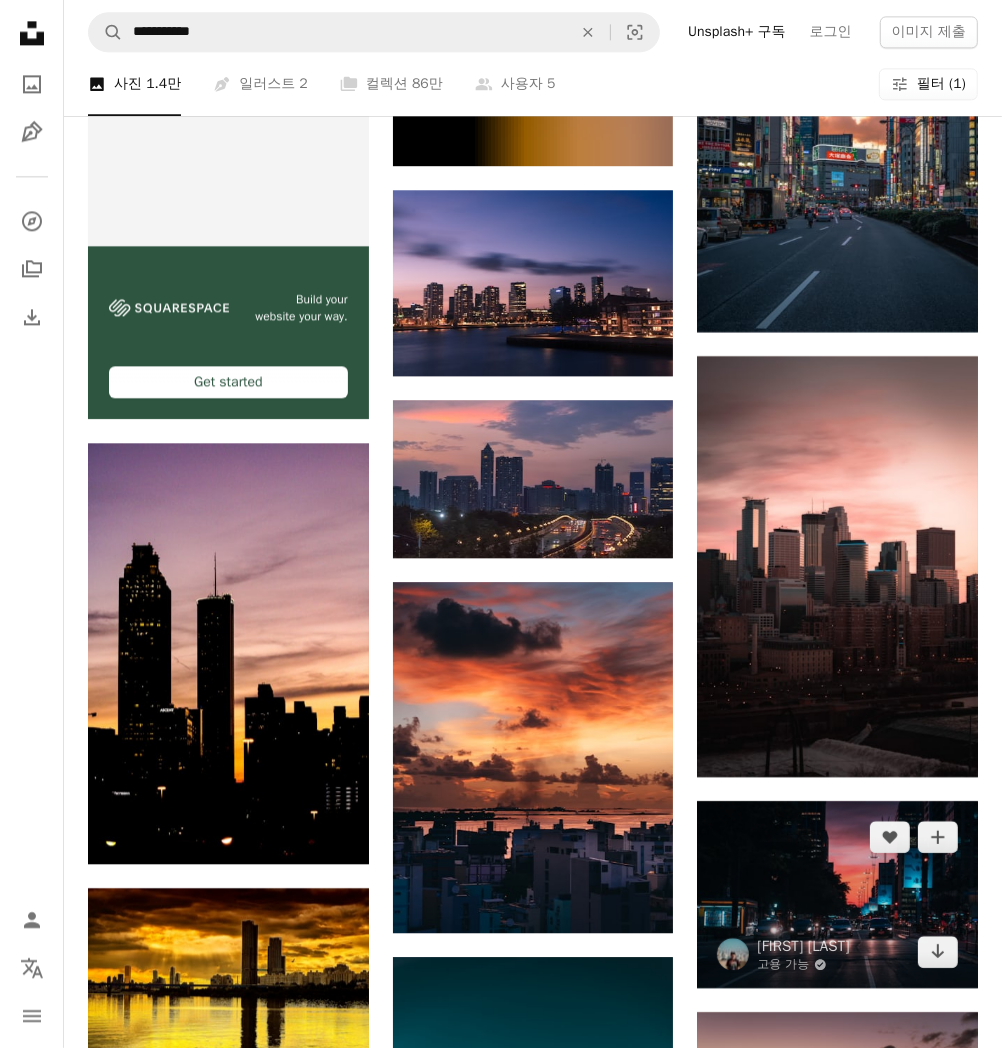 scroll, scrollTop: 3097, scrollLeft: 0, axis: vertical 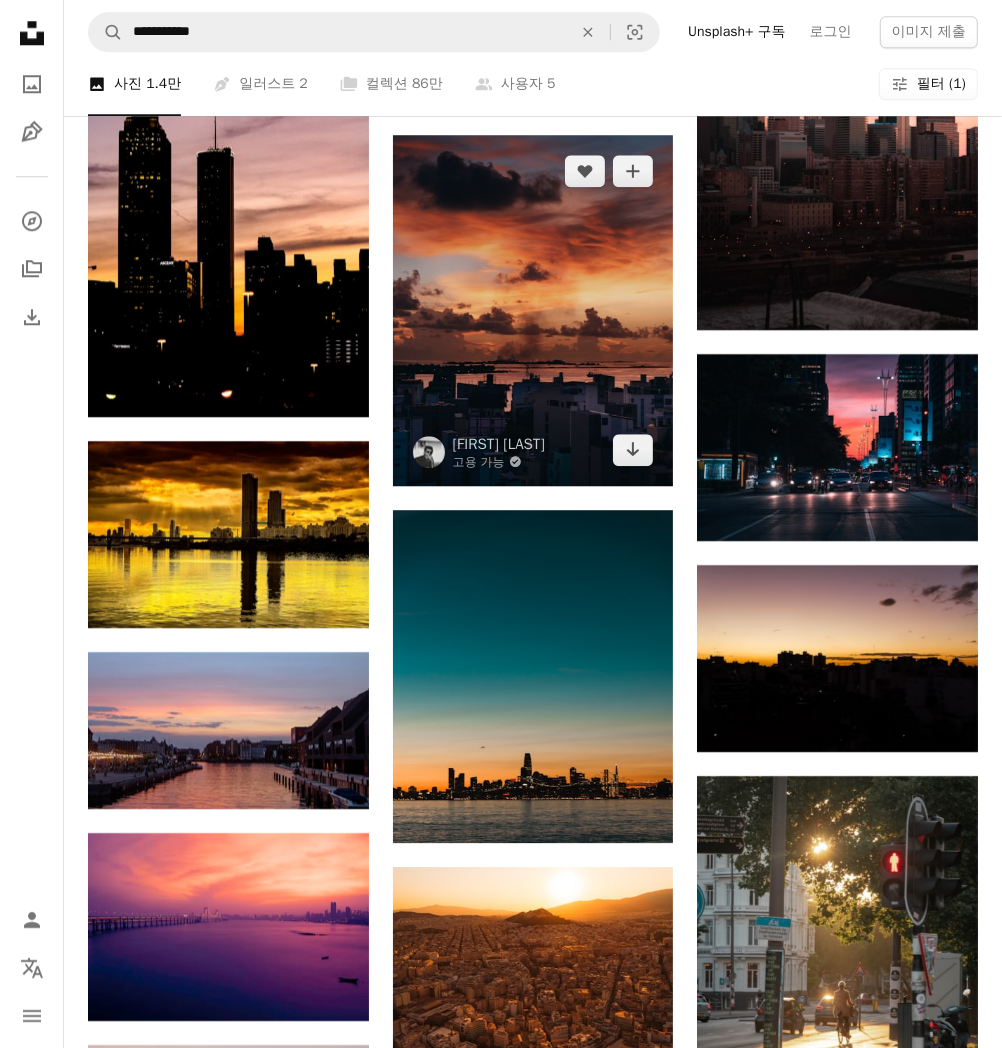 click at bounding box center [533, 310] 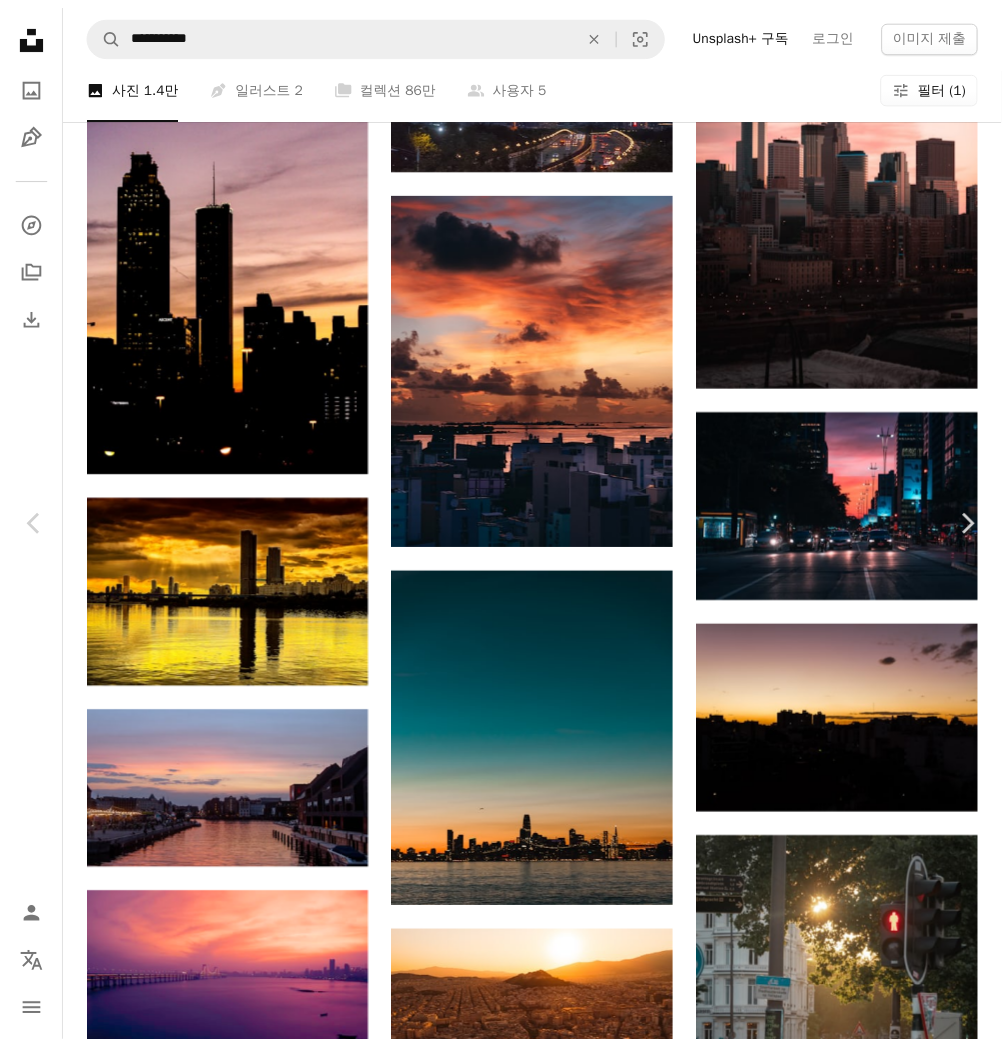 scroll, scrollTop: 3666, scrollLeft: 0, axis: vertical 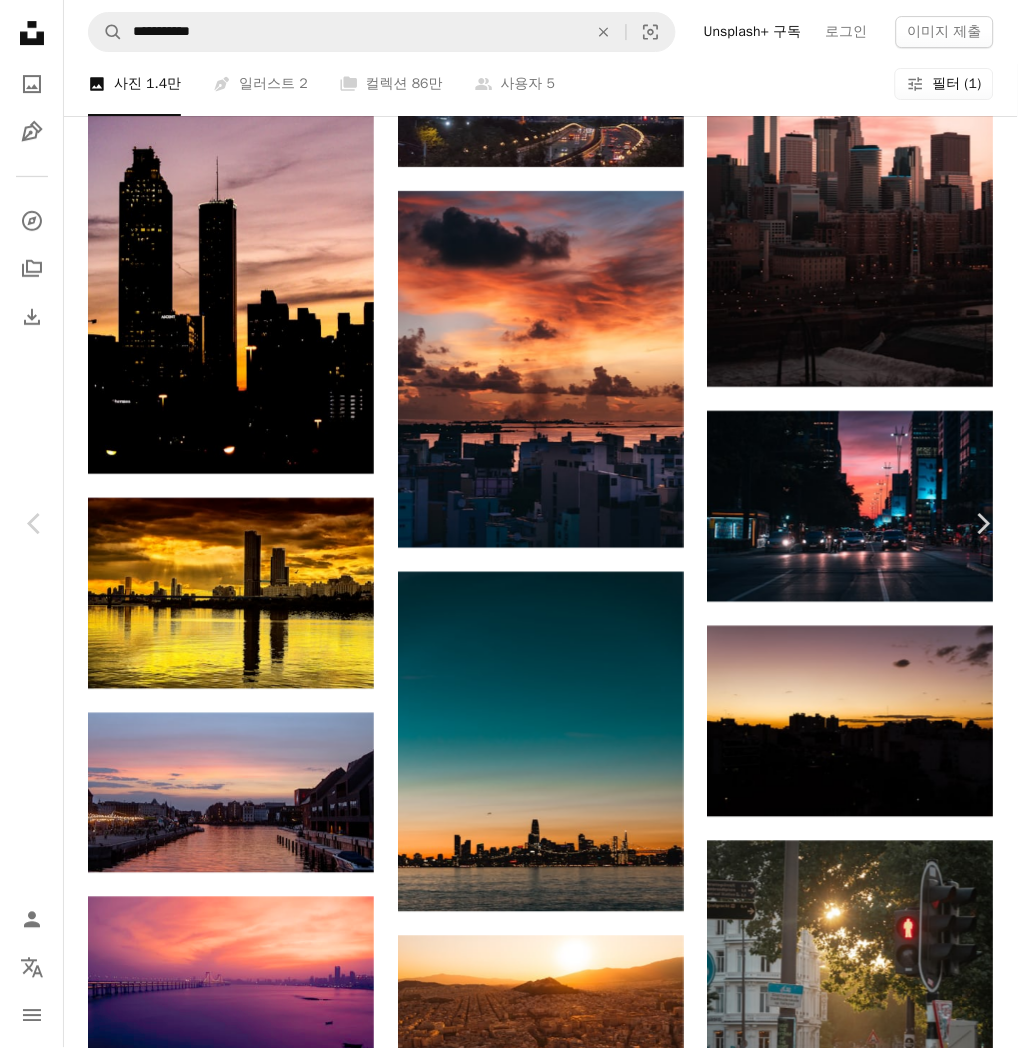 click on "[FIRST] [LAST], [CITY], [CITY], [COUNTRY]" at bounding box center [509, 4637] 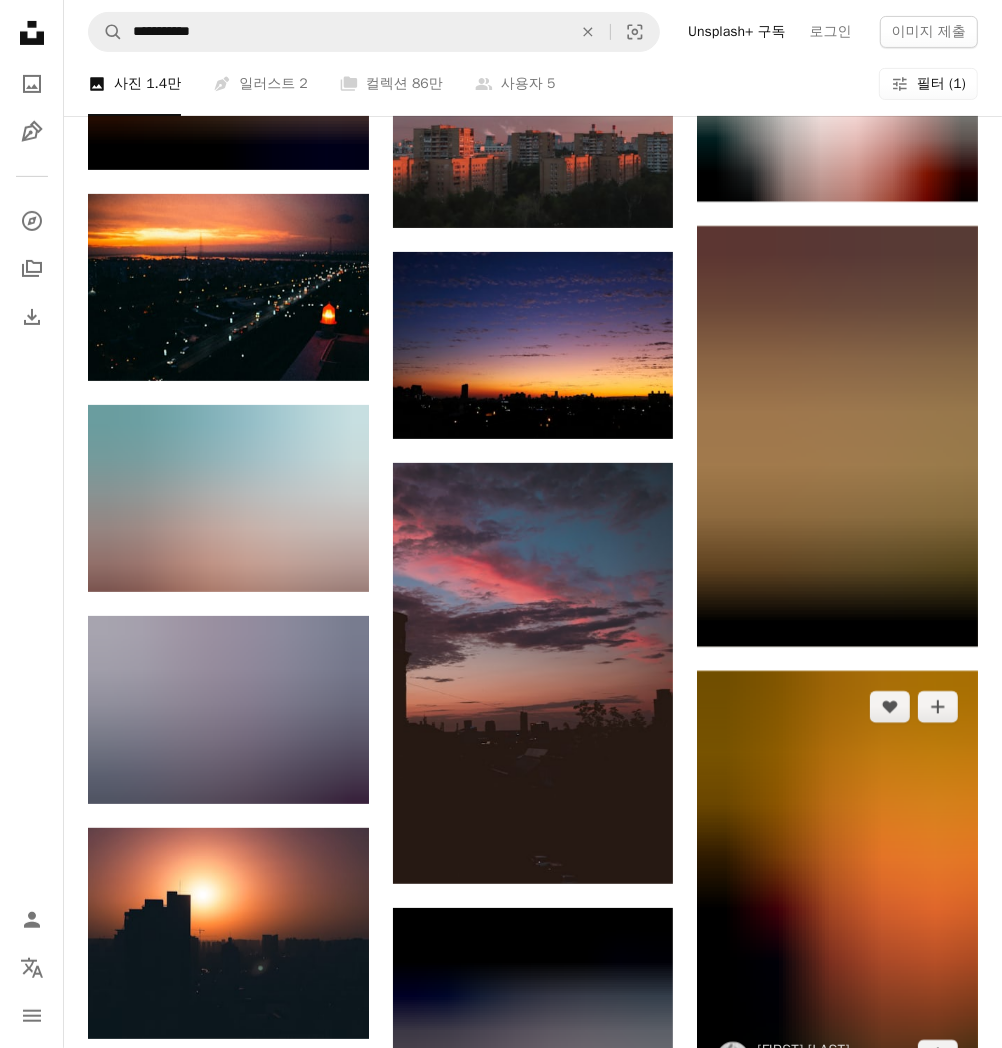 scroll, scrollTop: 9542, scrollLeft: 0, axis: vertical 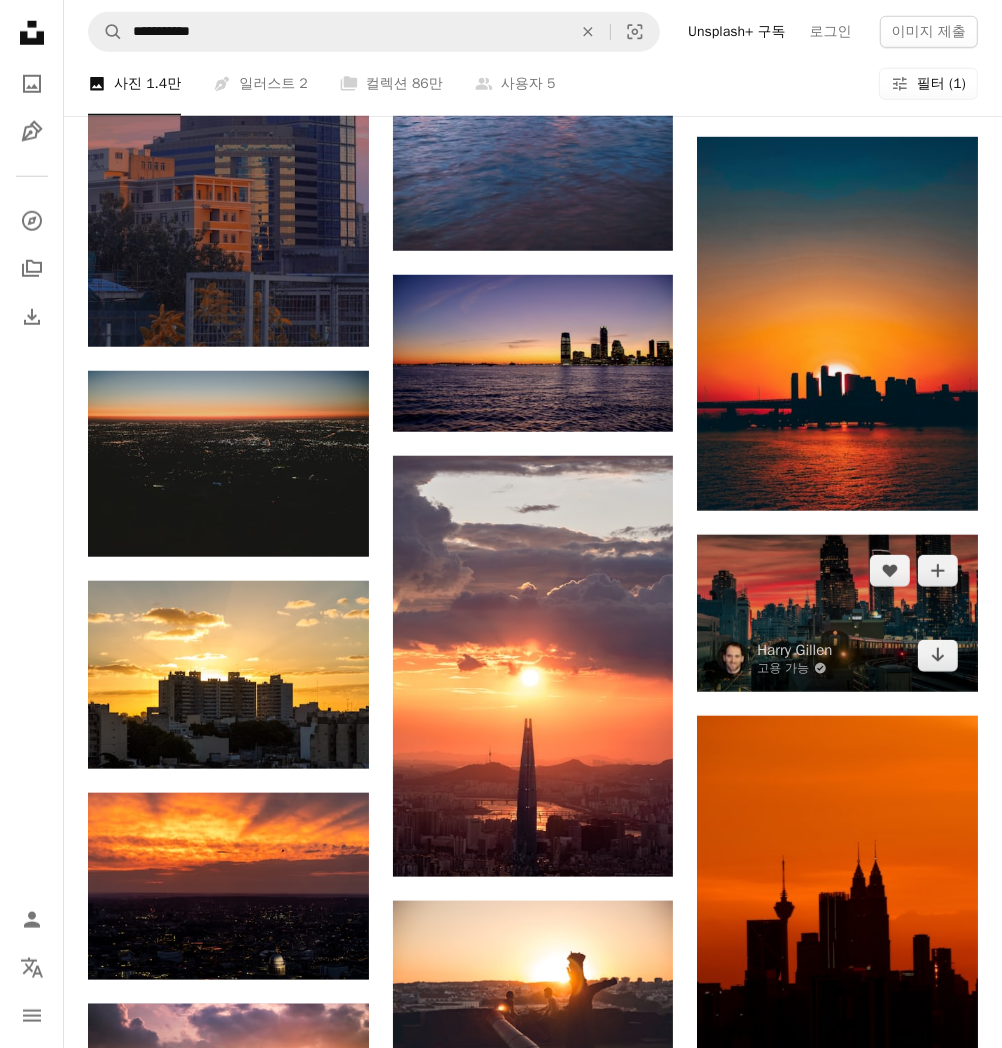 click at bounding box center (837, 614) 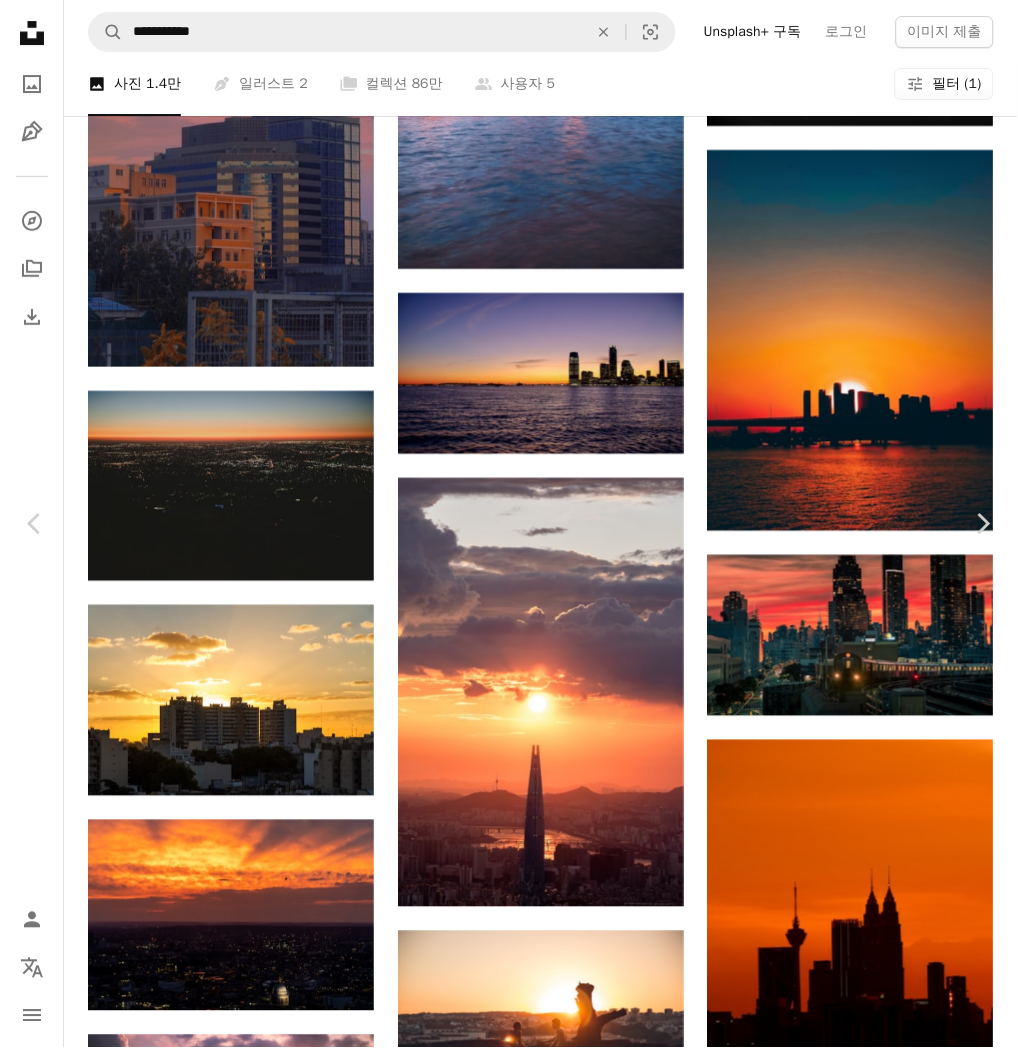 scroll, scrollTop: 888, scrollLeft: 0, axis: vertical 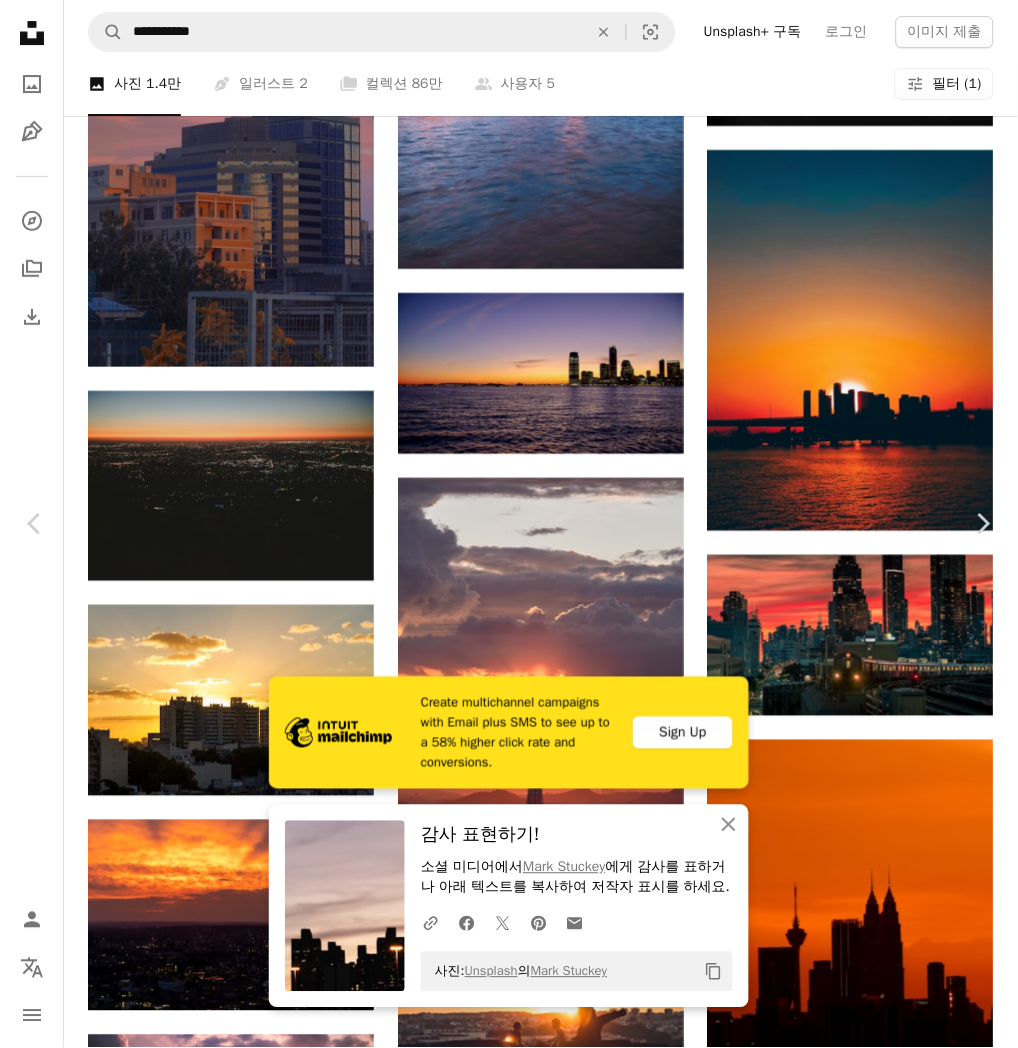 click at bounding box center (712, 12724) 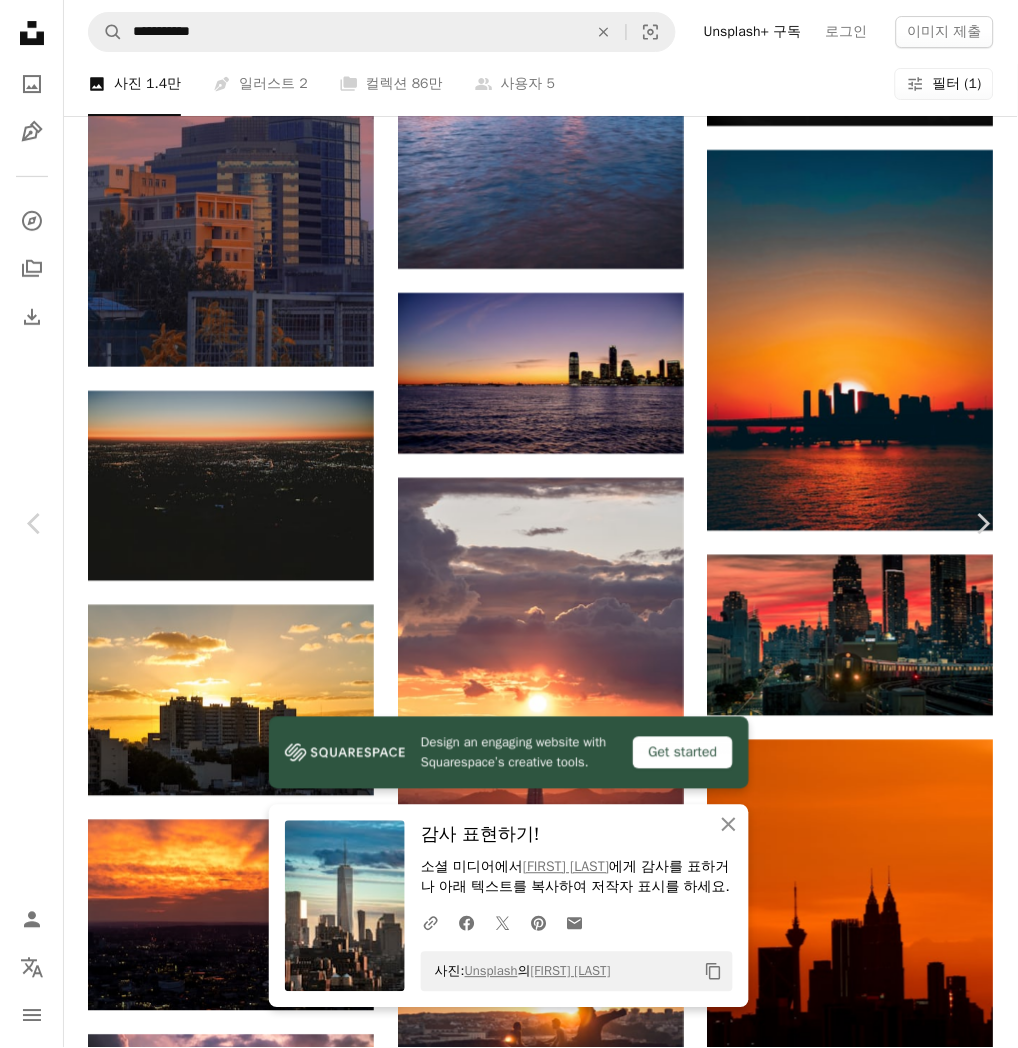 click at bounding box center [501, 12614] 